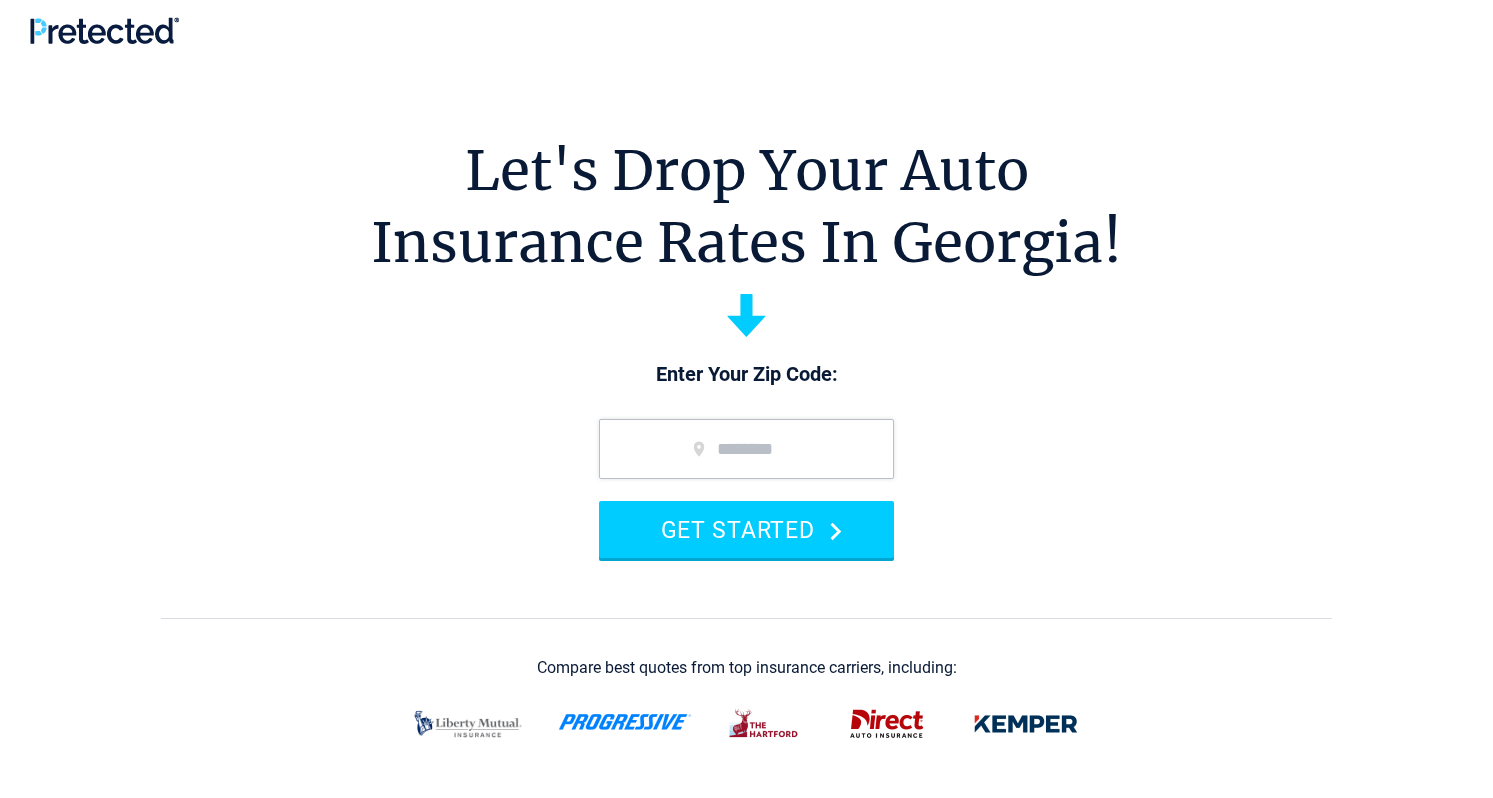 scroll, scrollTop: 0, scrollLeft: 0, axis: both 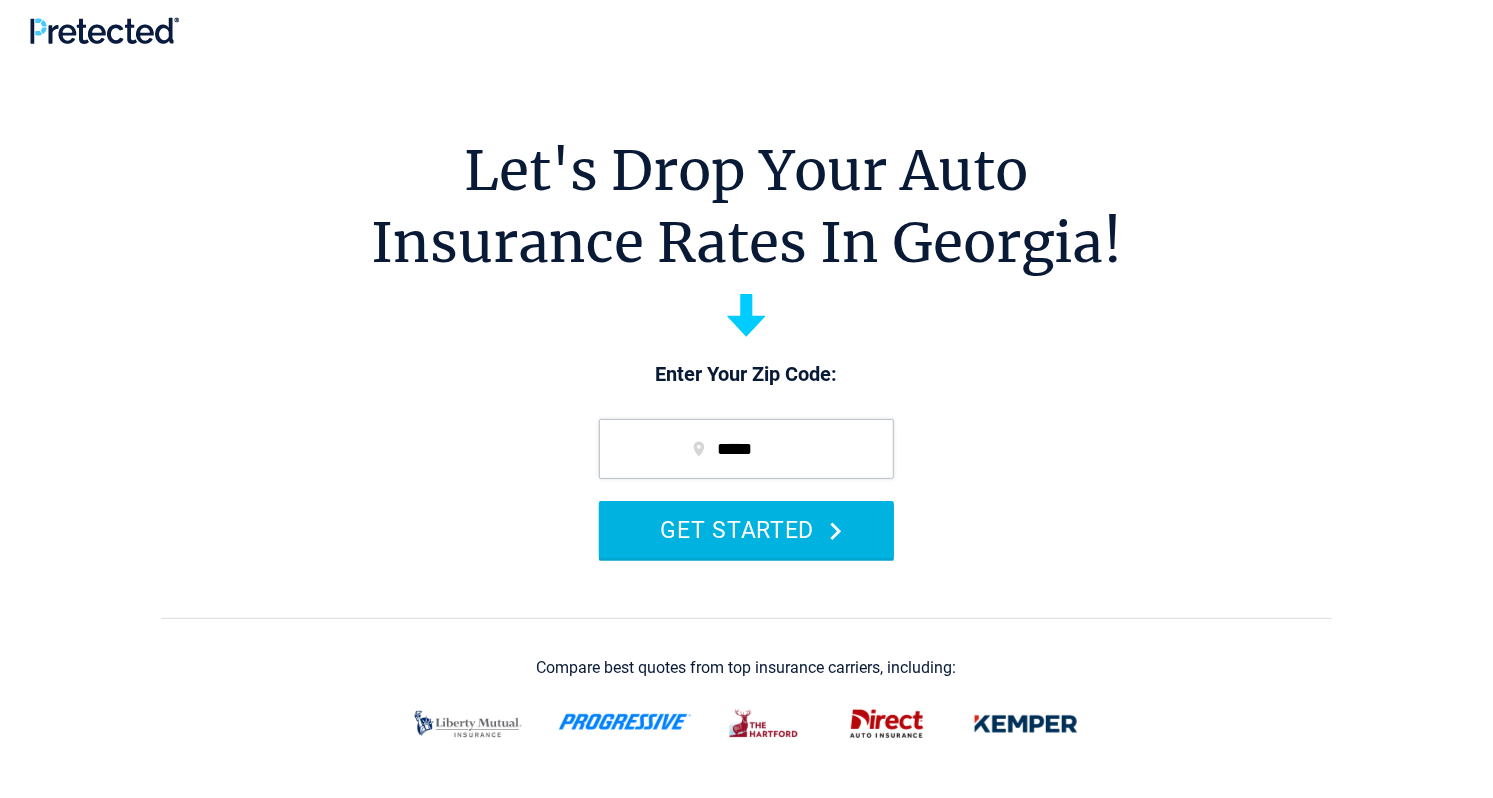 type on "*****" 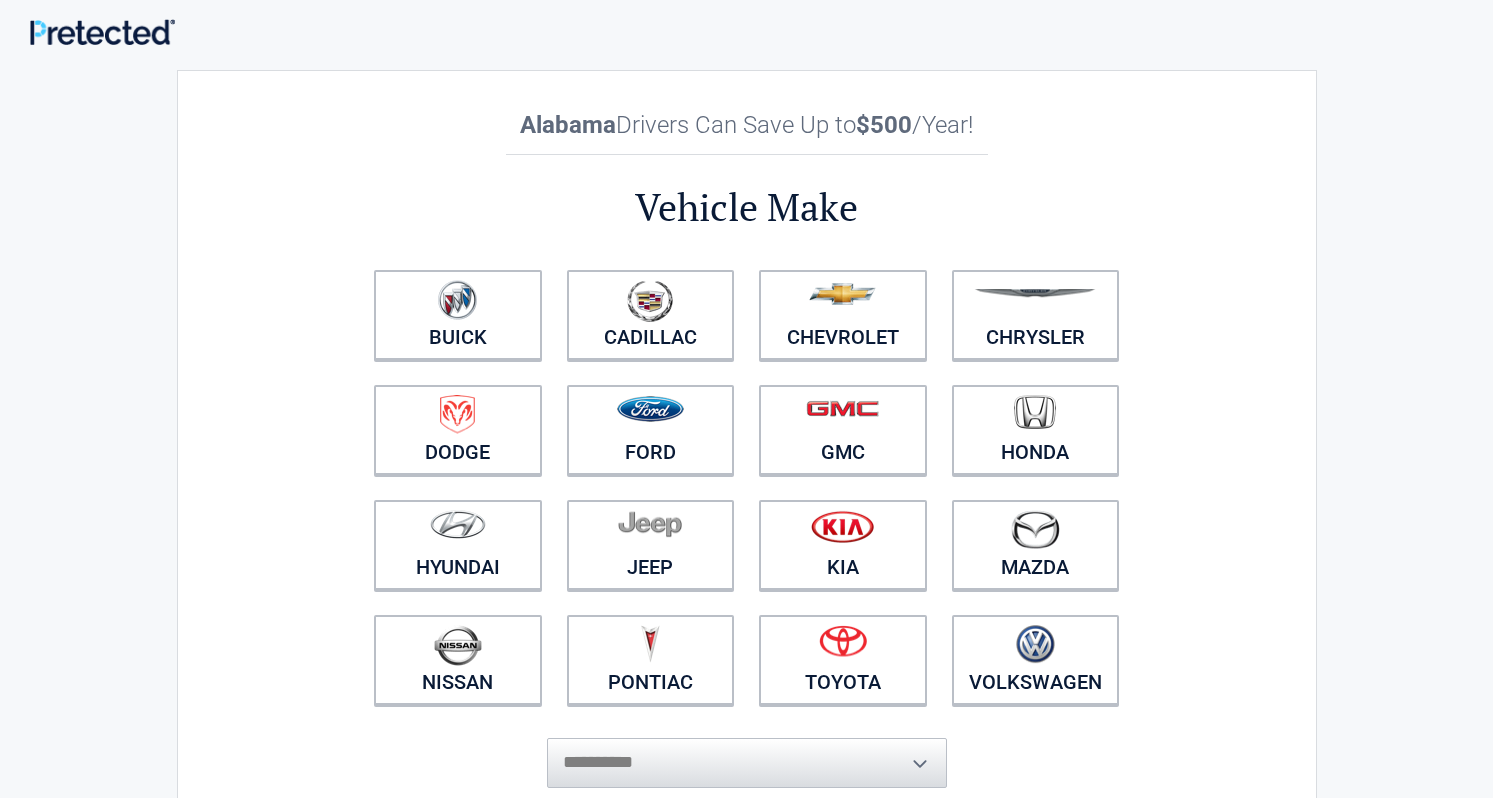 scroll, scrollTop: 0, scrollLeft: 0, axis: both 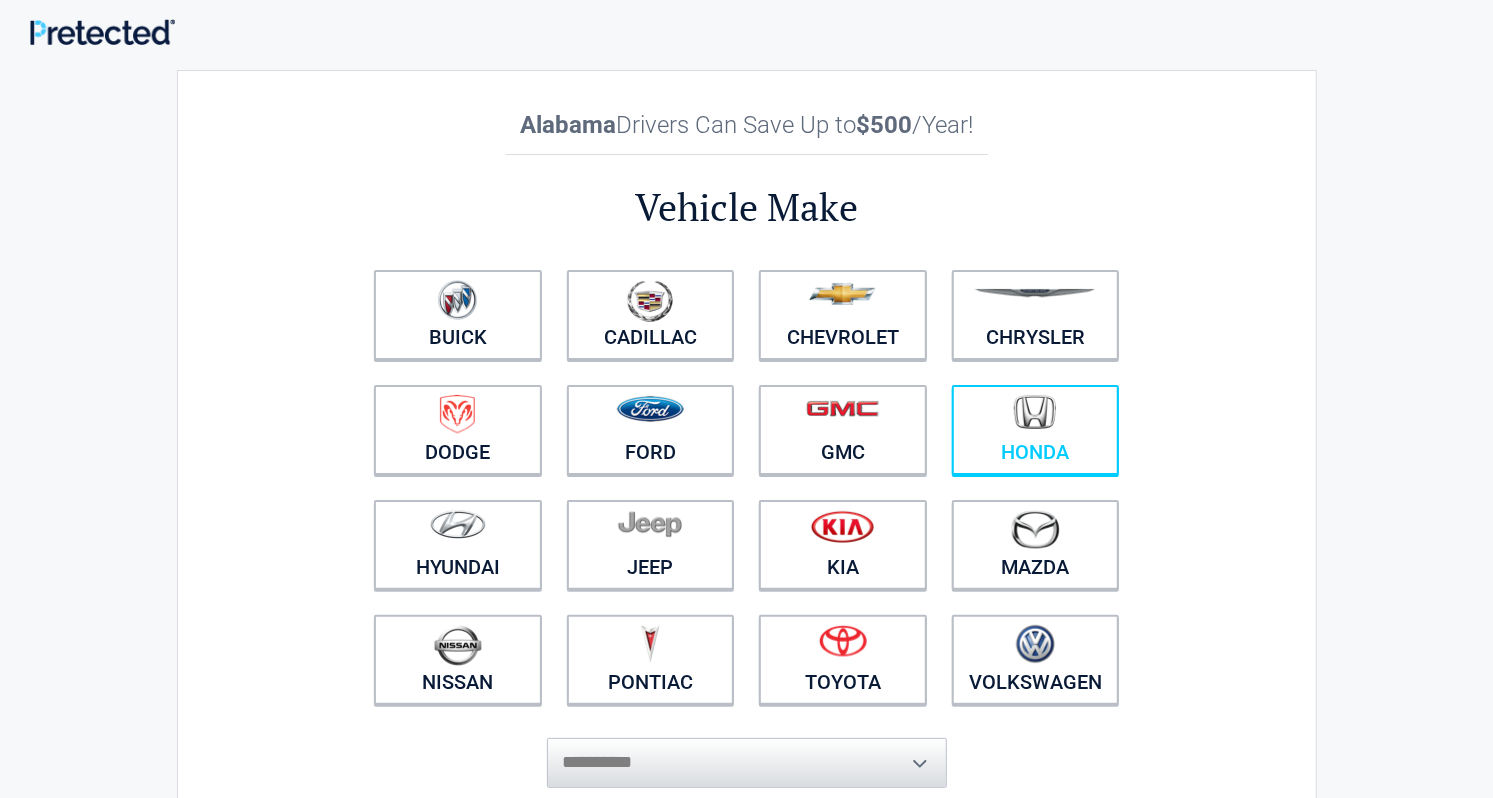 click on "Honda" at bounding box center [1036, 430] 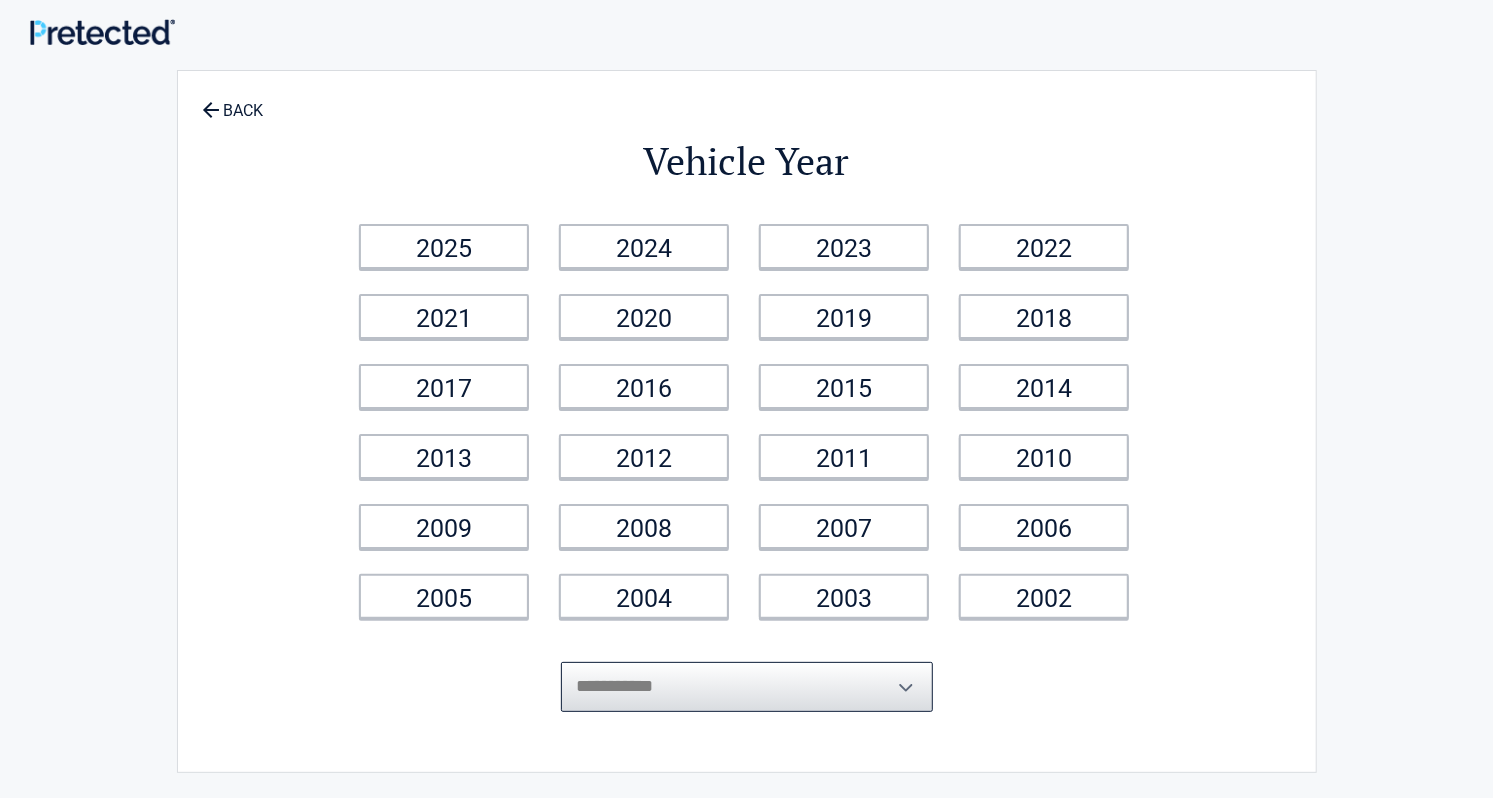 click on "**********" at bounding box center [747, 687] 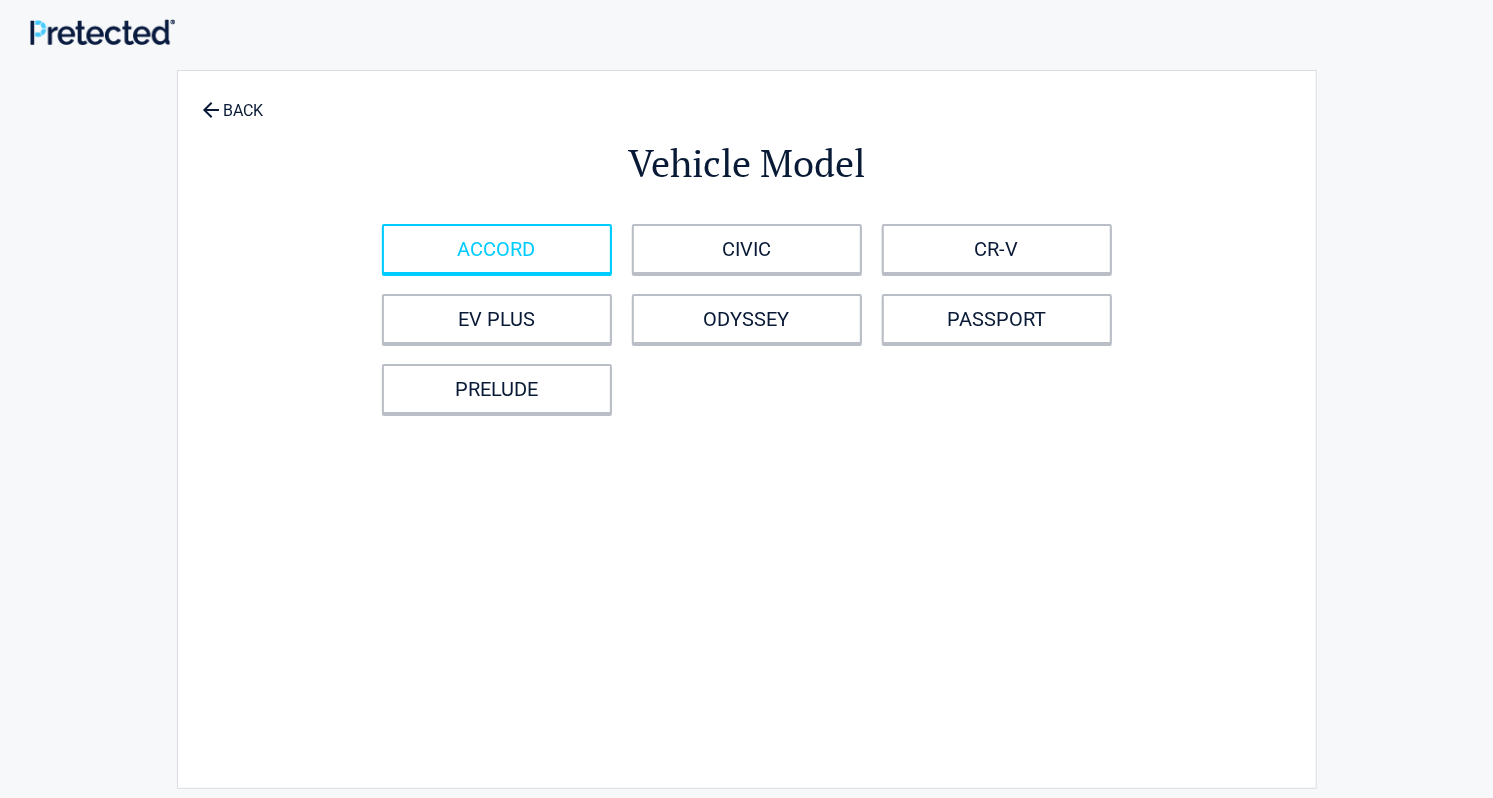 click on "ACCORD" at bounding box center (497, 249) 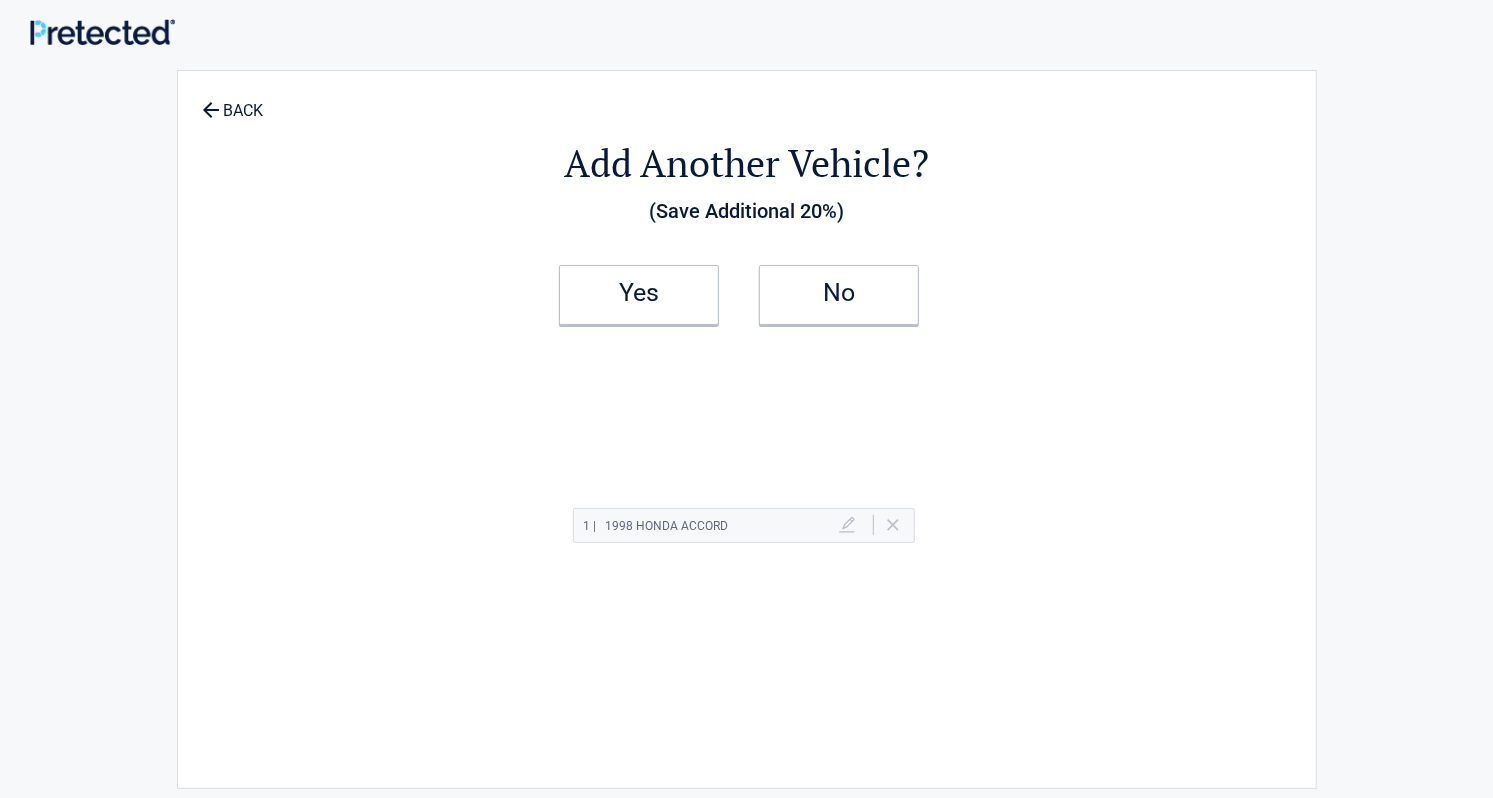 click on "Delete" at bounding box center [893, 525] 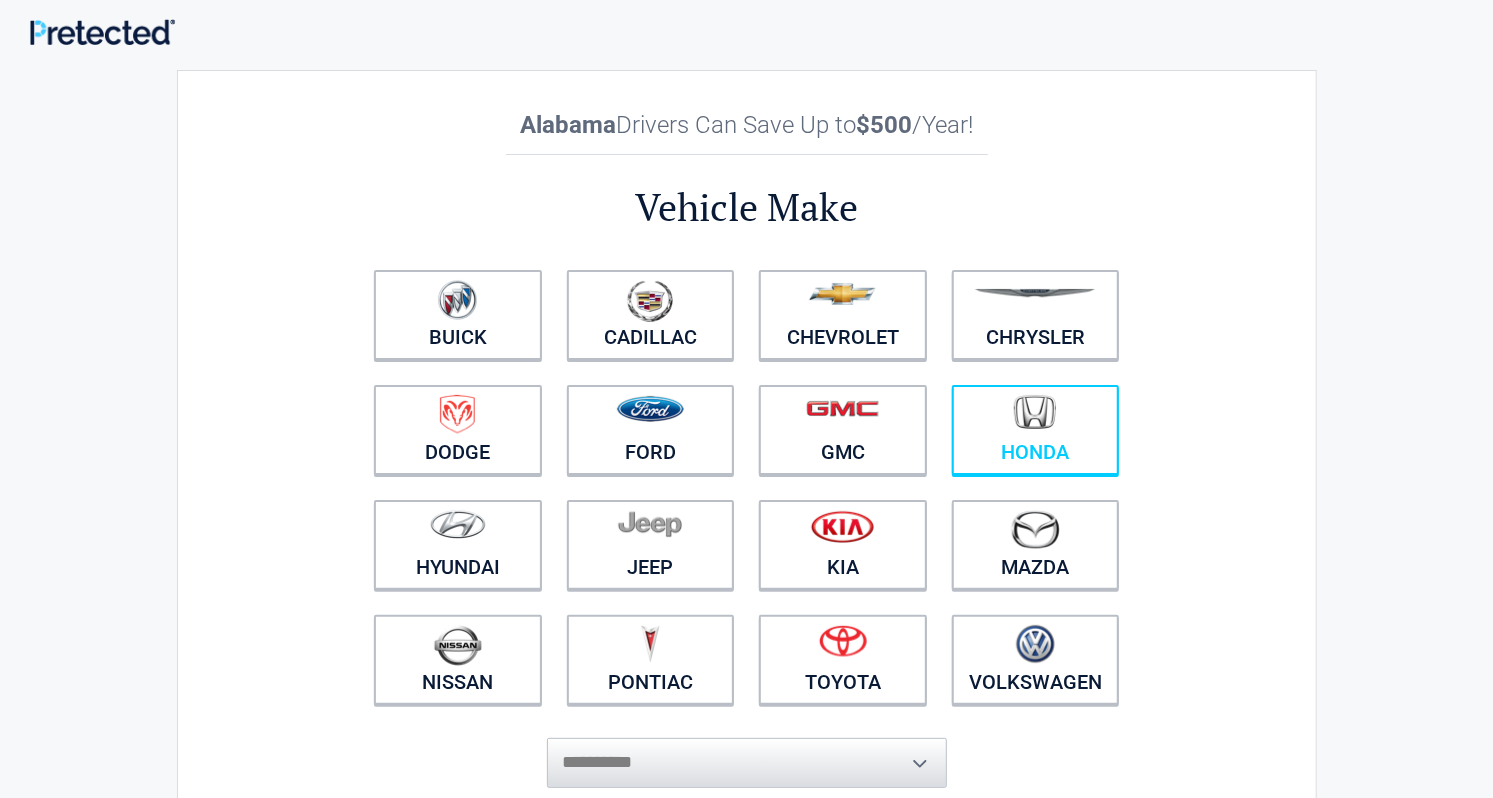 click at bounding box center [1036, 417] 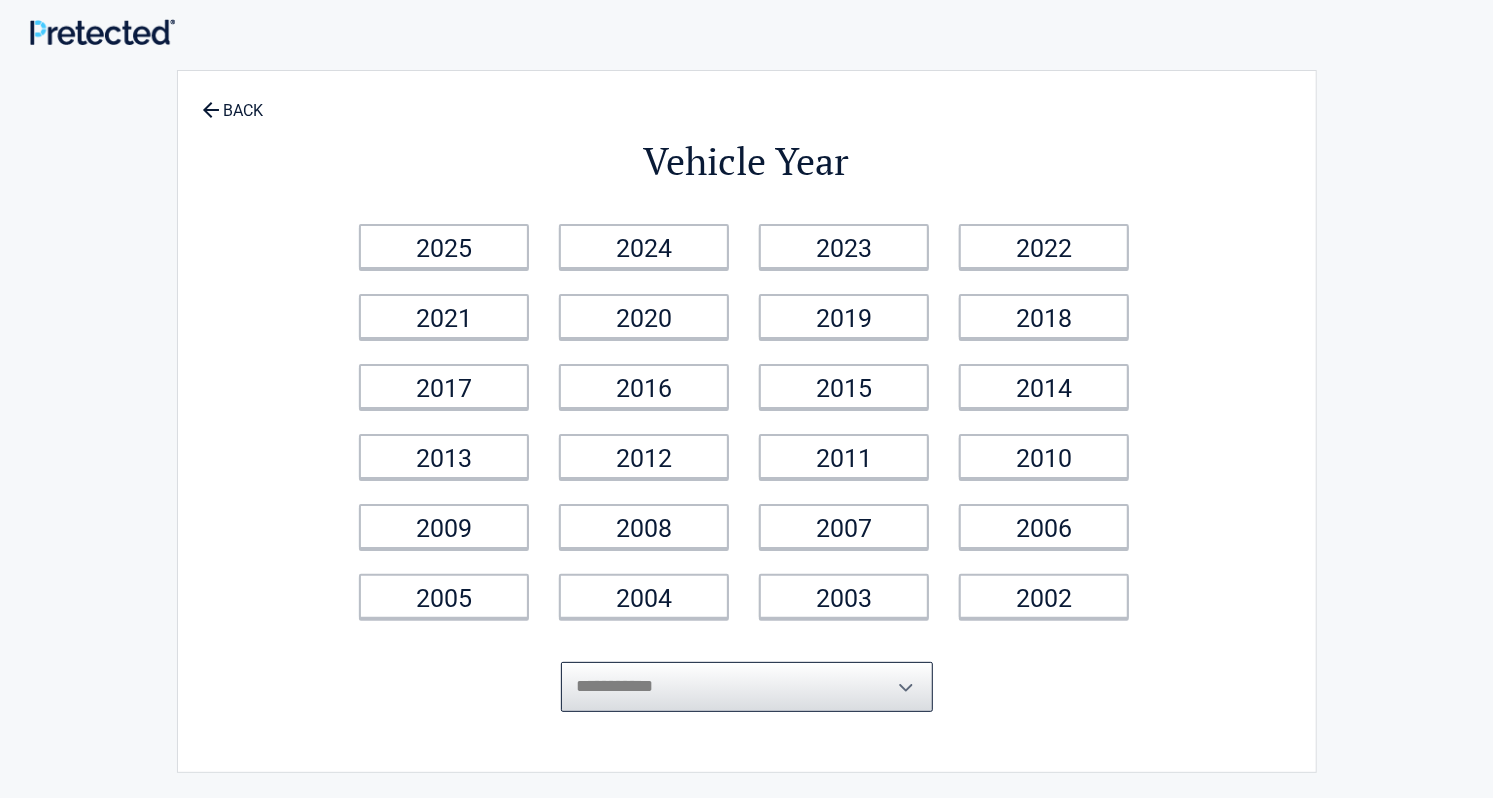 click on "**********" at bounding box center [747, 687] 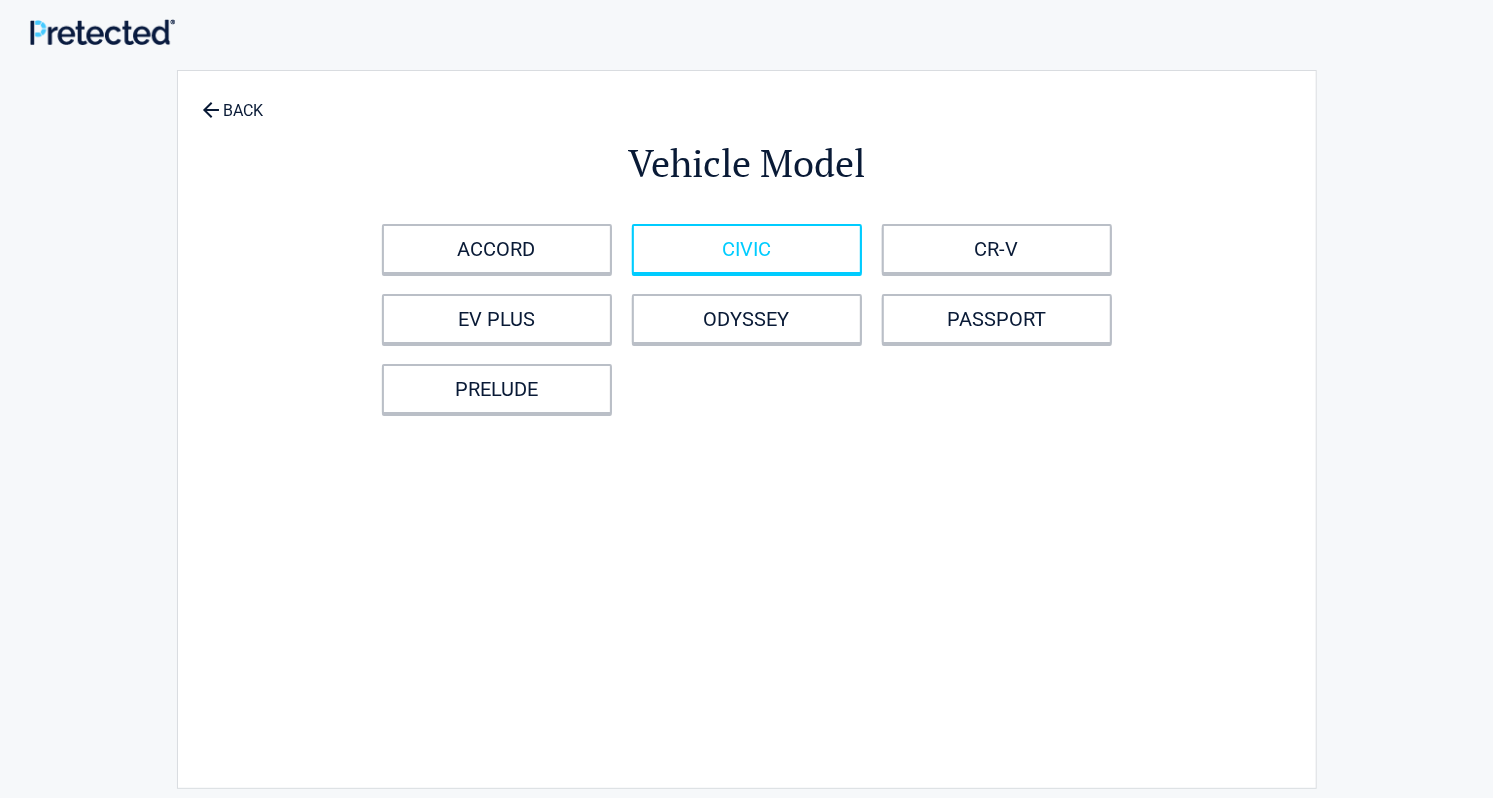 click on "CIVIC" at bounding box center (747, 249) 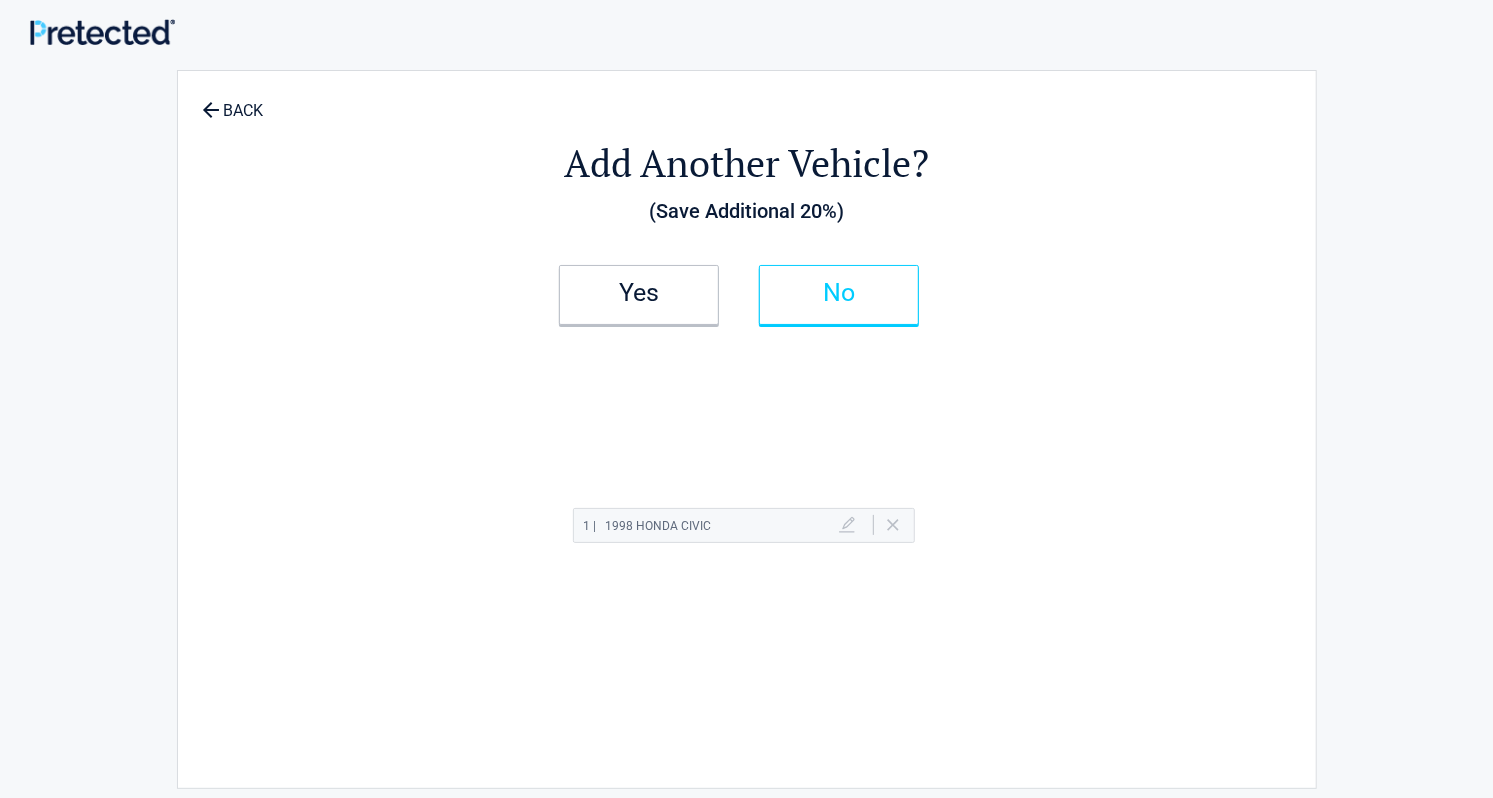 click on "No" at bounding box center (839, 293) 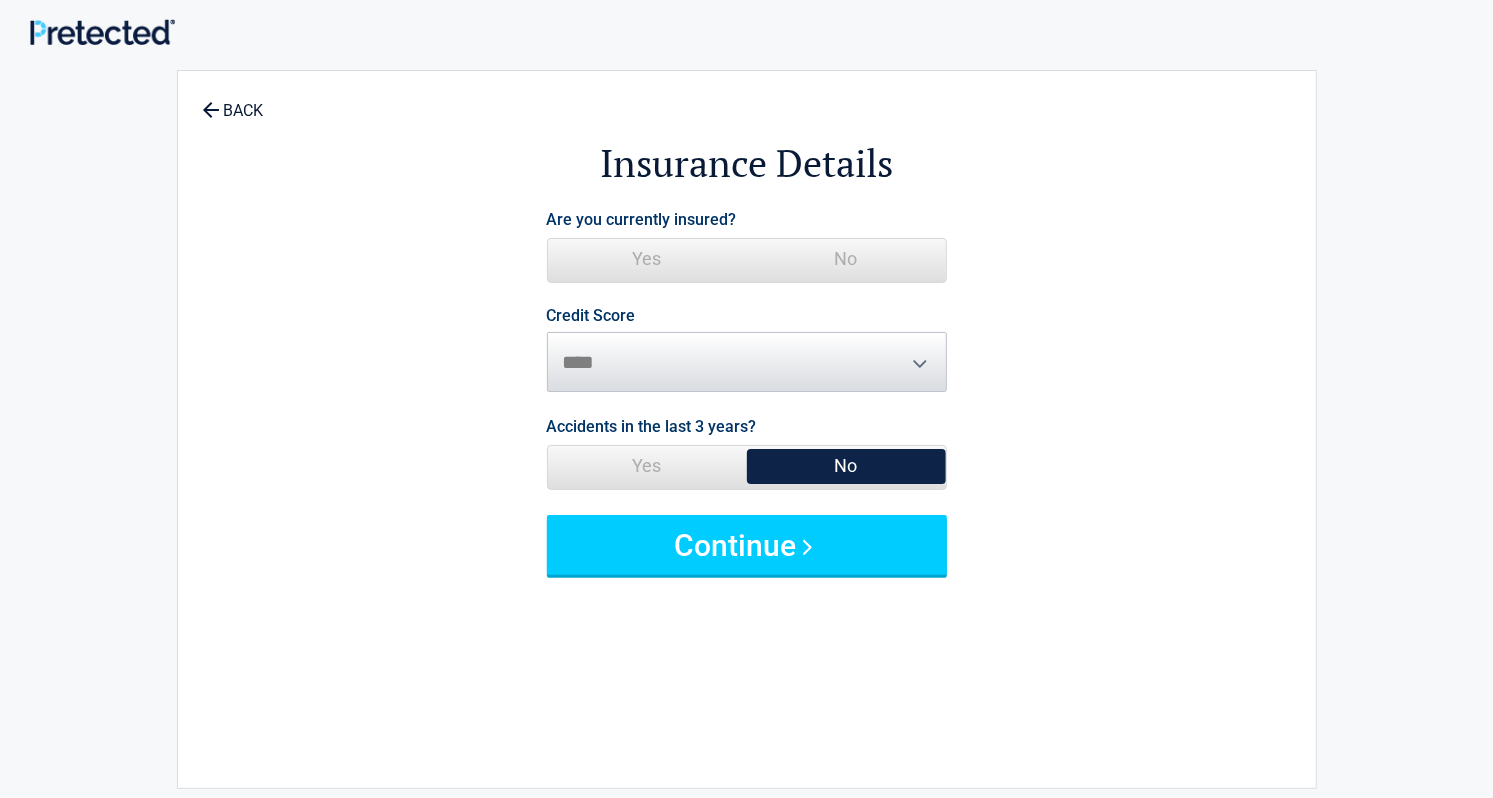 click on "No" at bounding box center (846, 259) 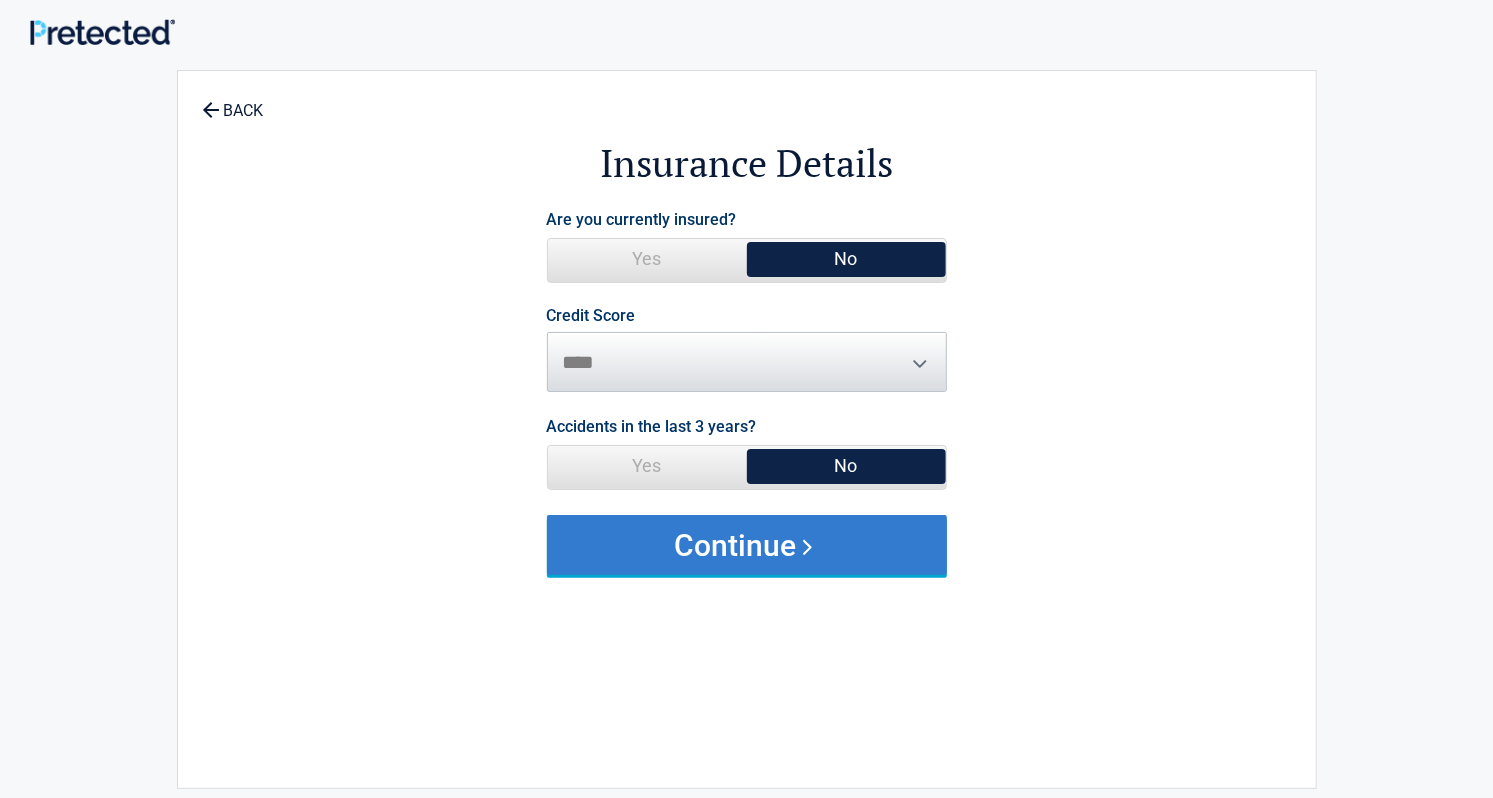 click on "Continue" at bounding box center (747, 545) 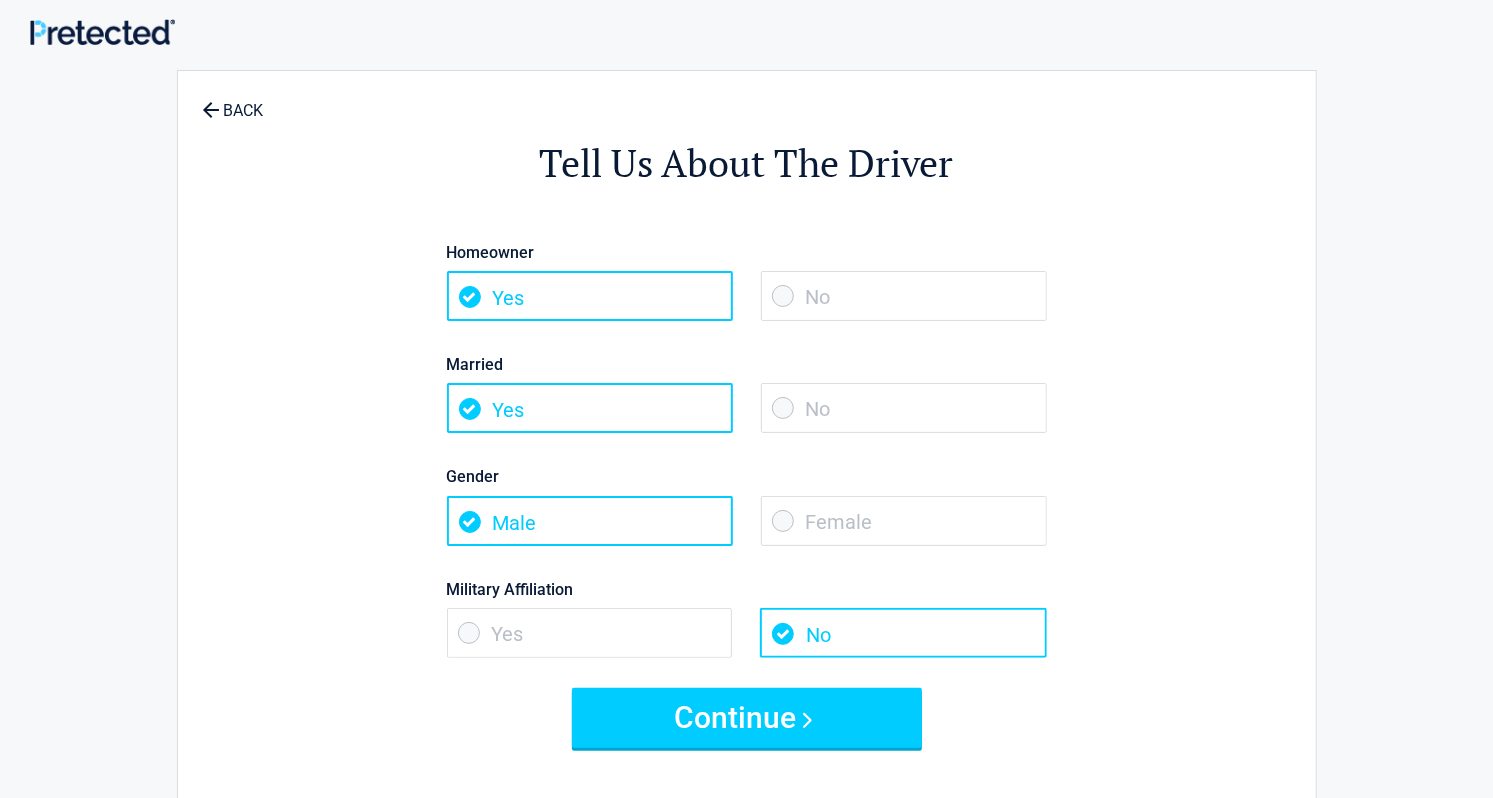 click on "No" at bounding box center (904, 296) 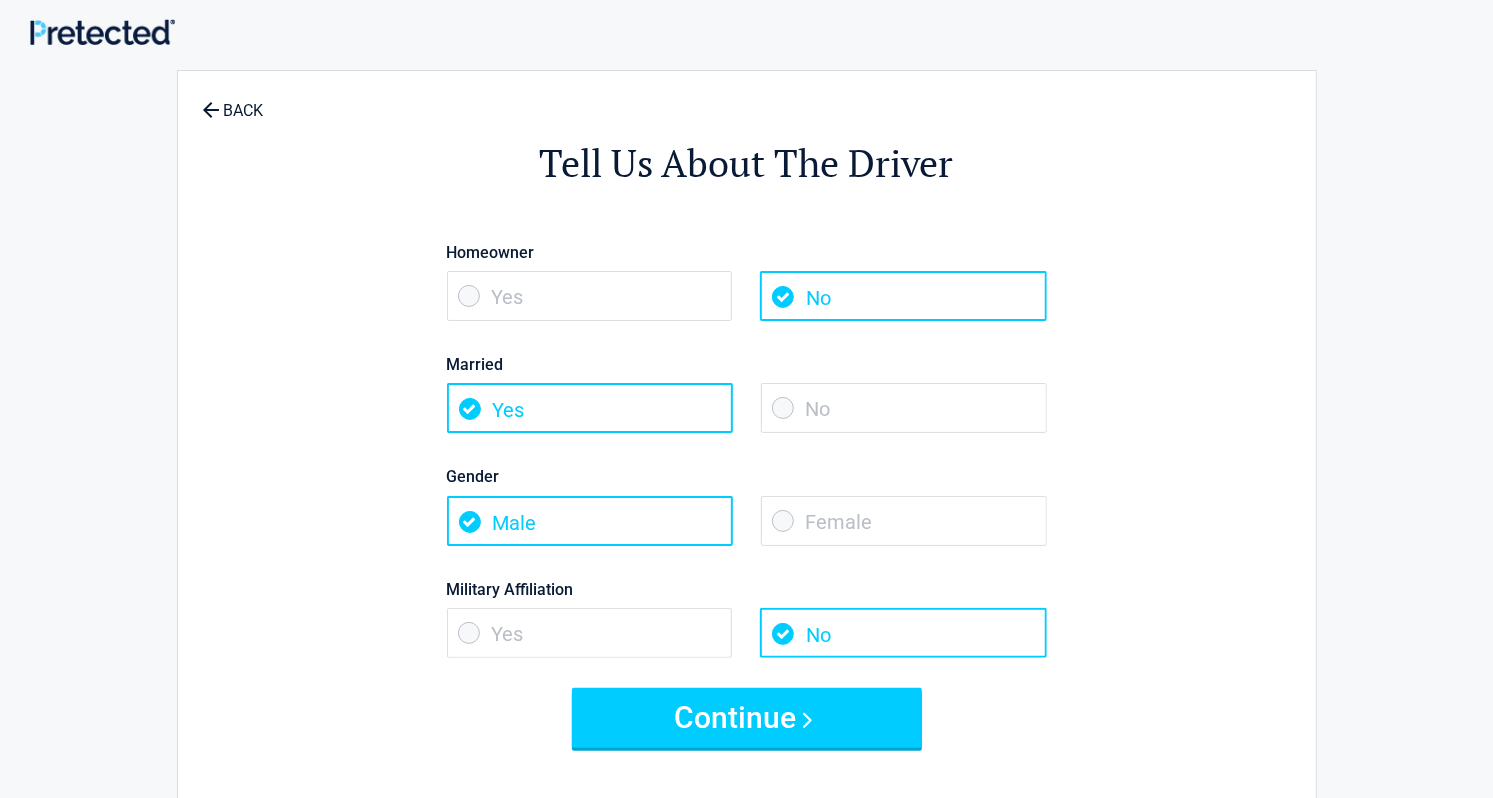 click on "No" at bounding box center [904, 408] 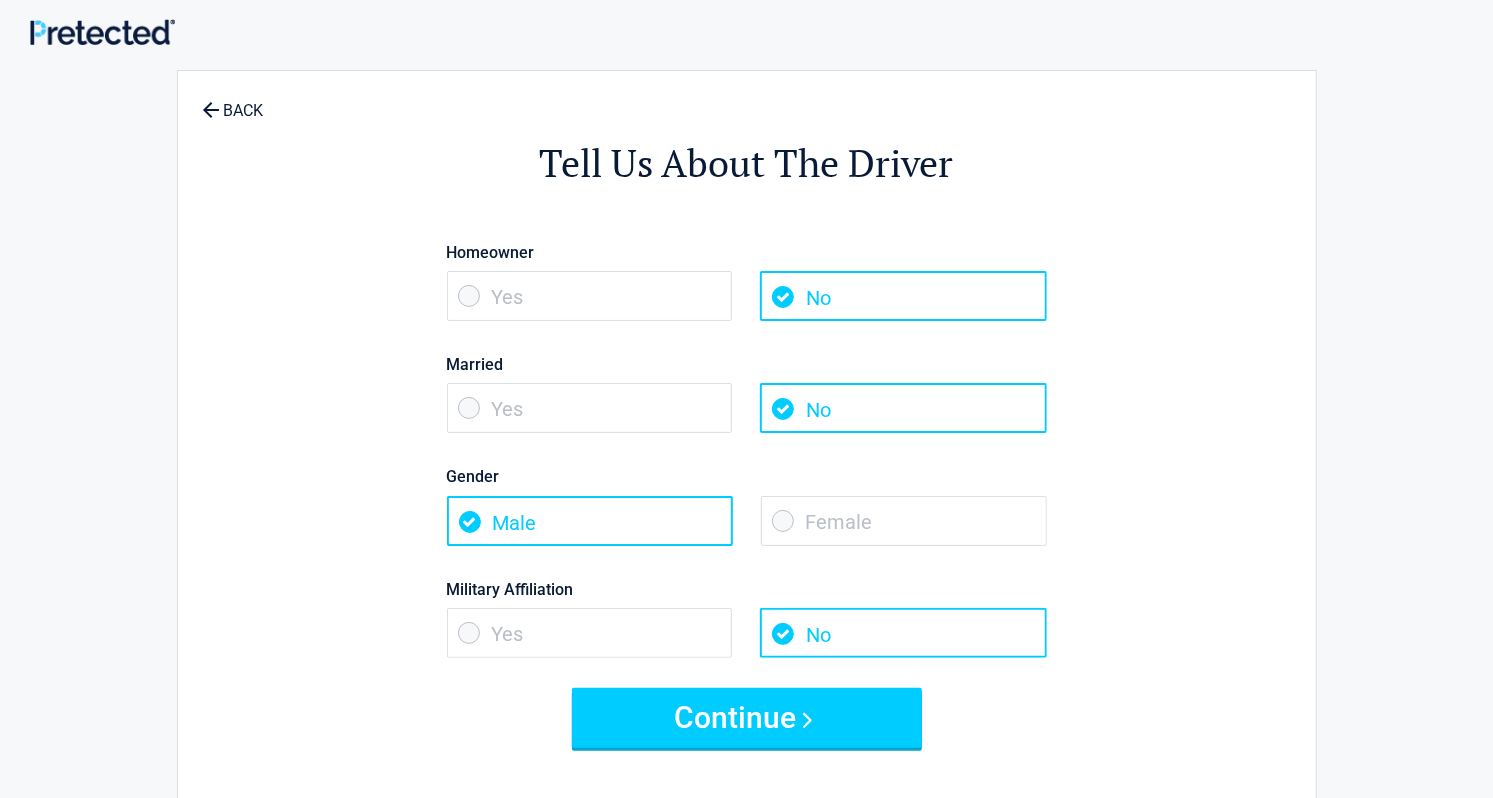 click on "Female" at bounding box center (904, 521) 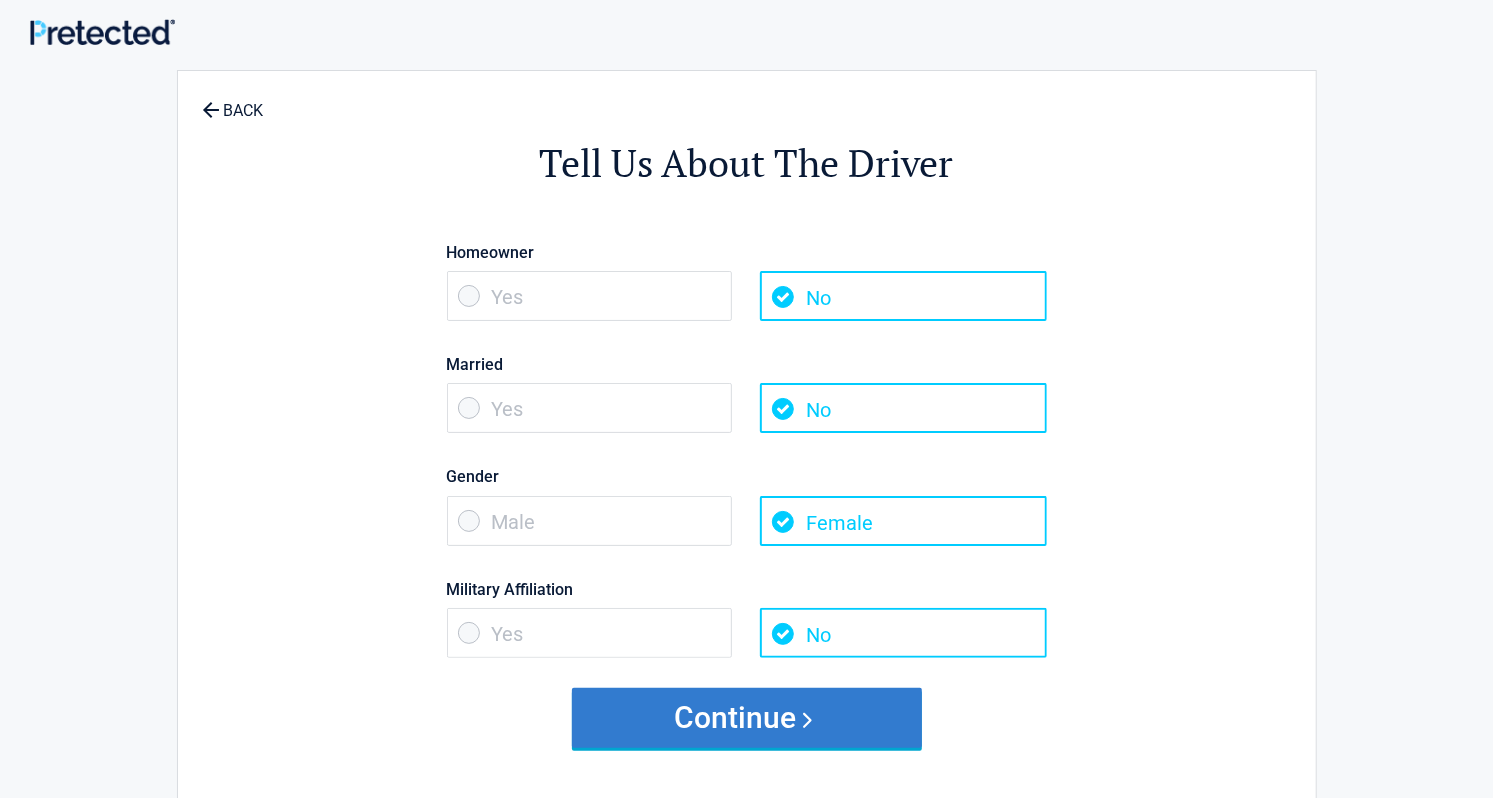 click on "Continue" at bounding box center (747, 718) 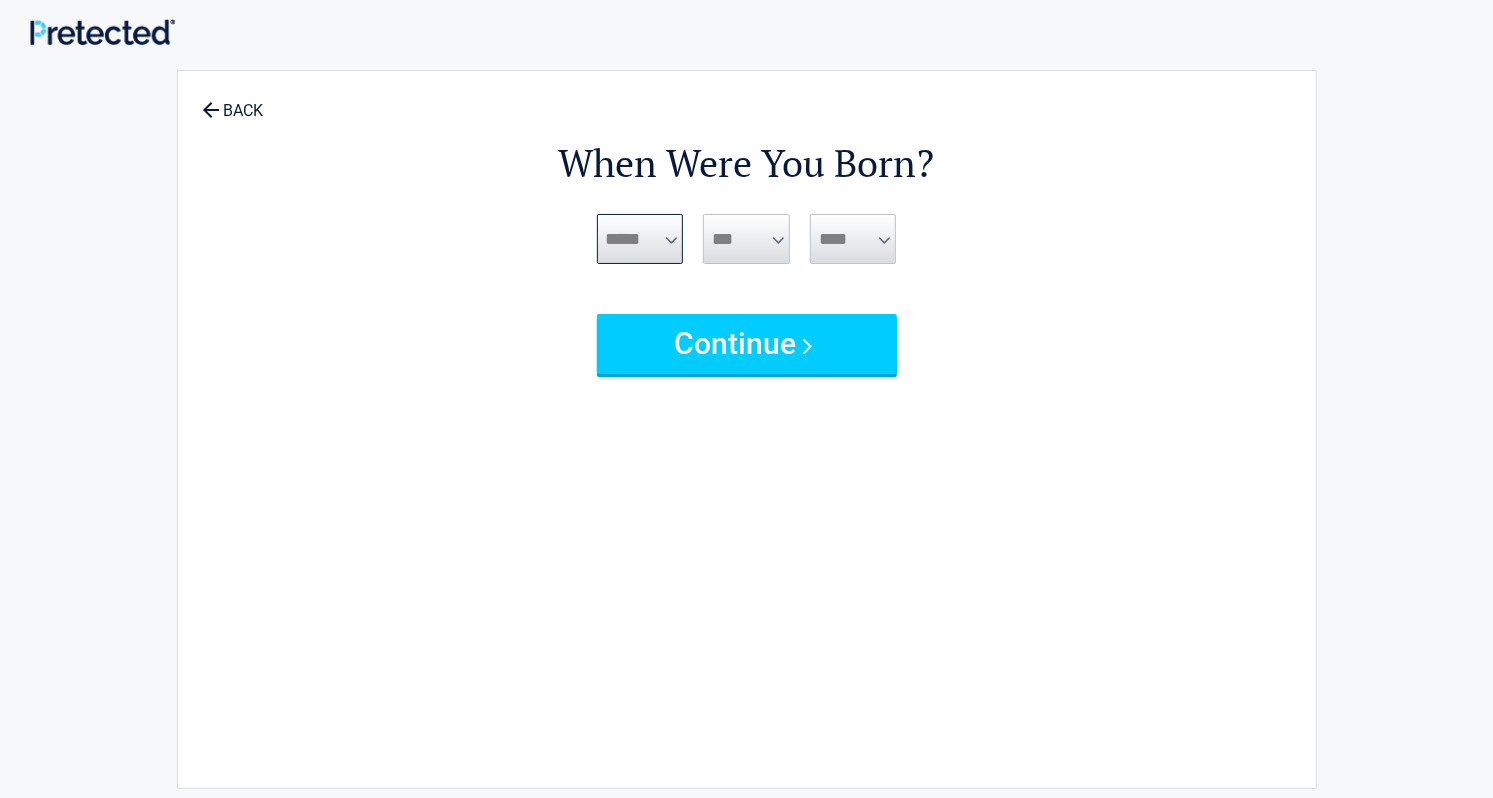 click on "*****
***
***
***
***
***
***
***
***
***
***
***
***" at bounding box center (640, 239) 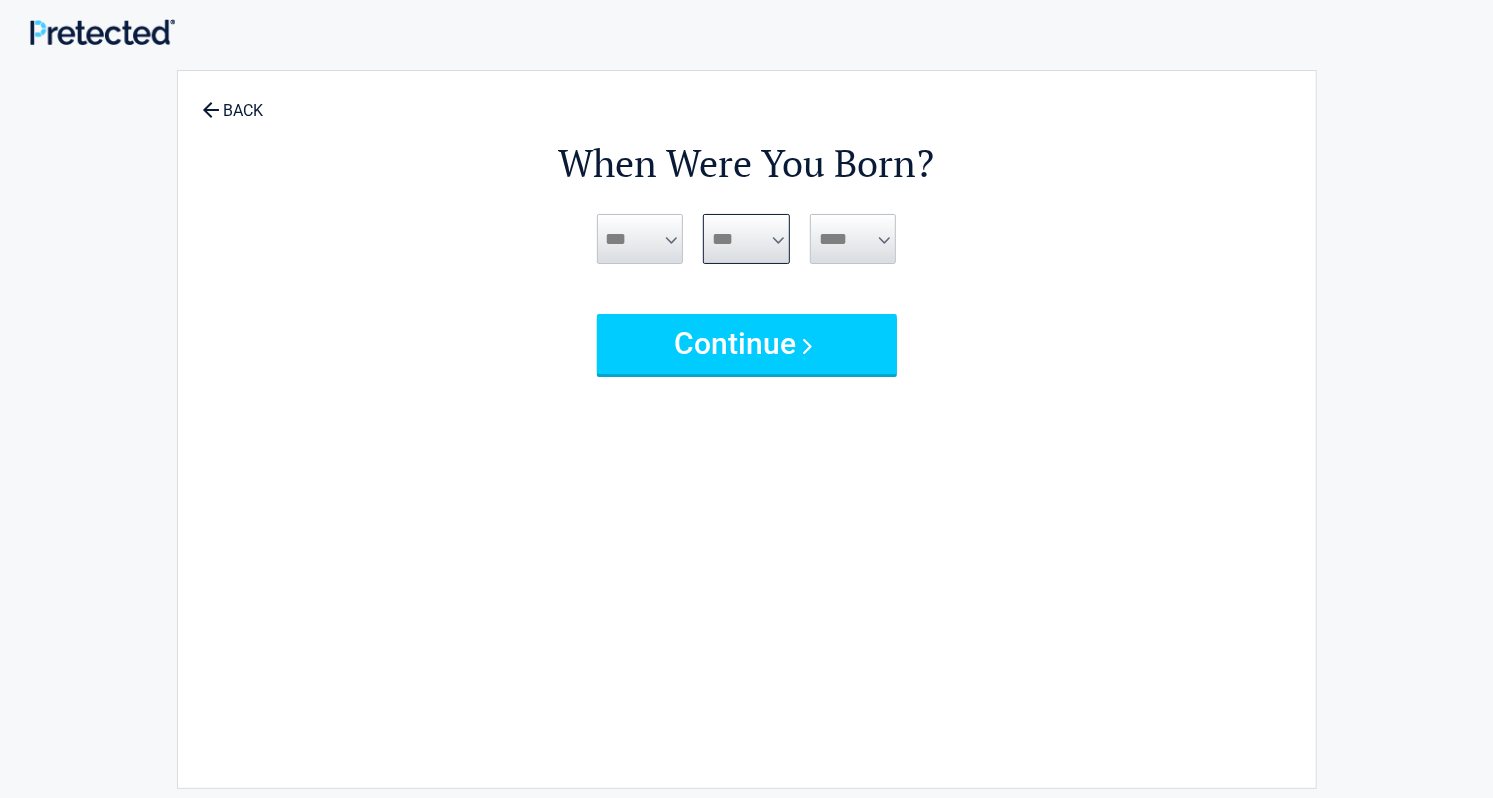 click on "*** * * * * * * * * * ** ** ** ** ** ** ** ** ** ** ** ** ** ** ** ** ** ** ** ** ** **" at bounding box center (746, 239) 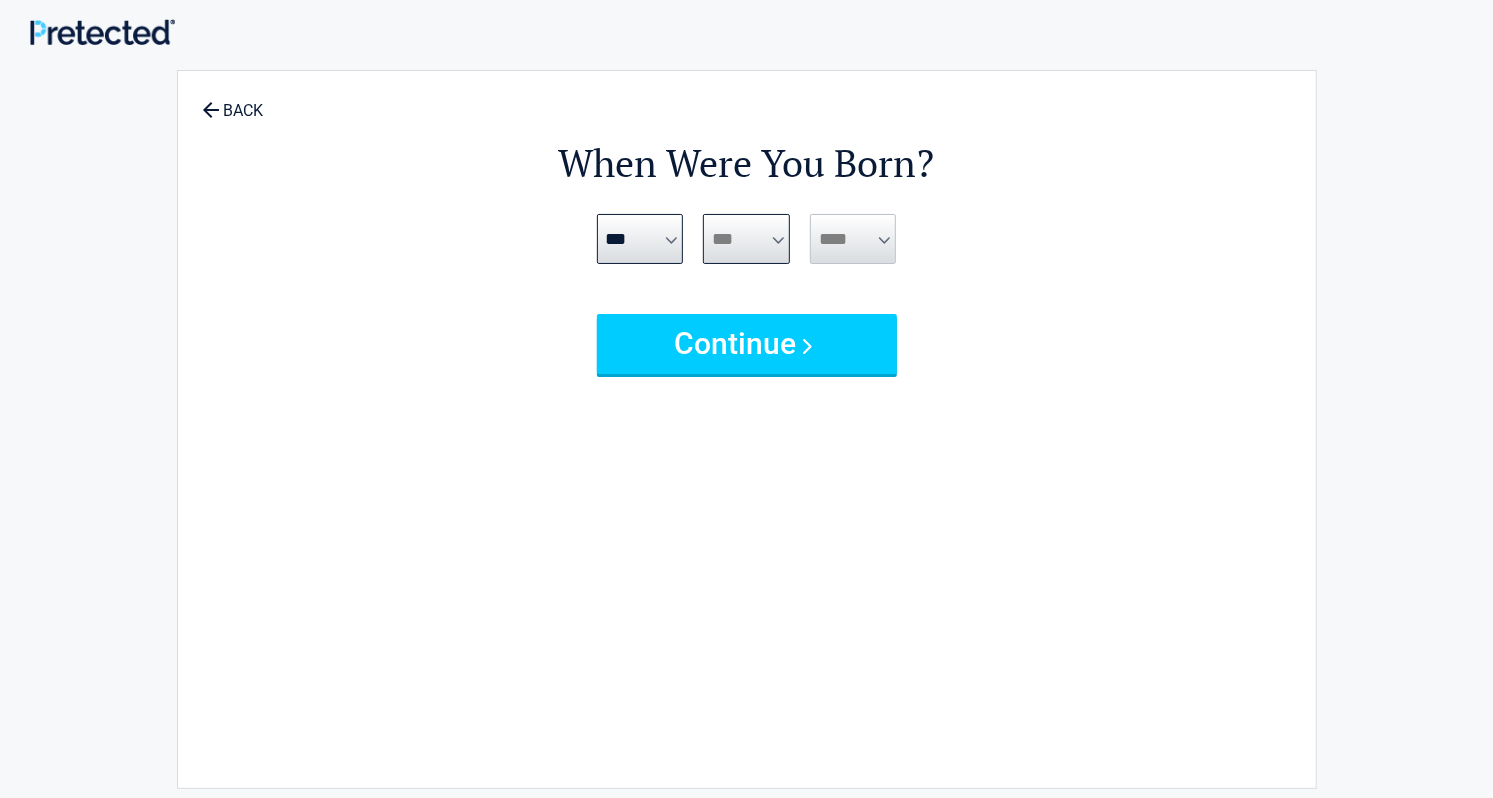 select on "*" 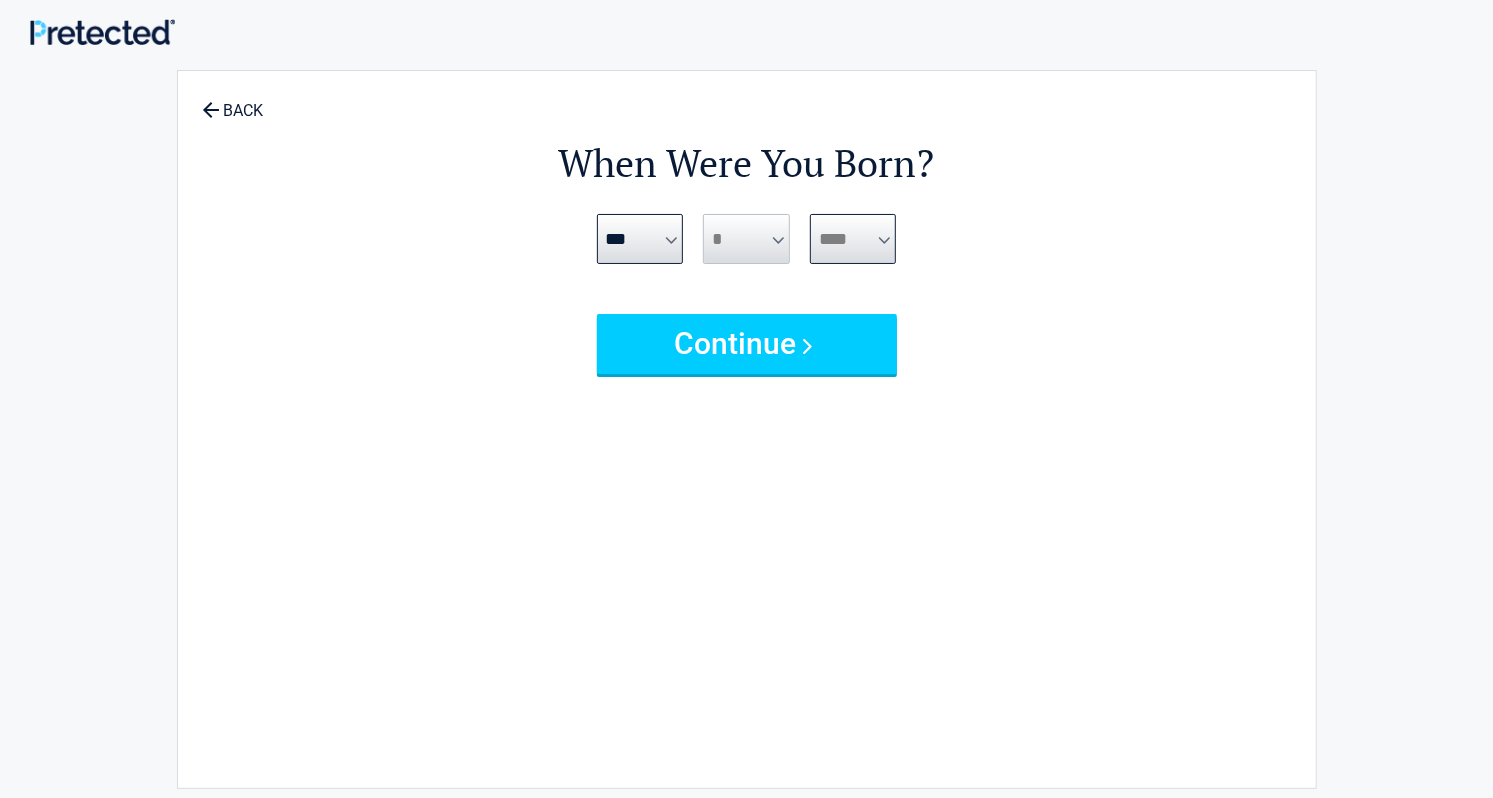 click on "****
****
****
****
****
****
****
****
****
****
****
****
****
****
****
****
****
****
****
****
****
****
****
****
****
****
****
****
****
****
****
****
****
****
****
****
****
****
****
****
****
****
****
****
****
****
****
****
****
****
****
****
****
****
****
****
****
****
****
****
****
****
****
****" at bounding box center [853, 239] 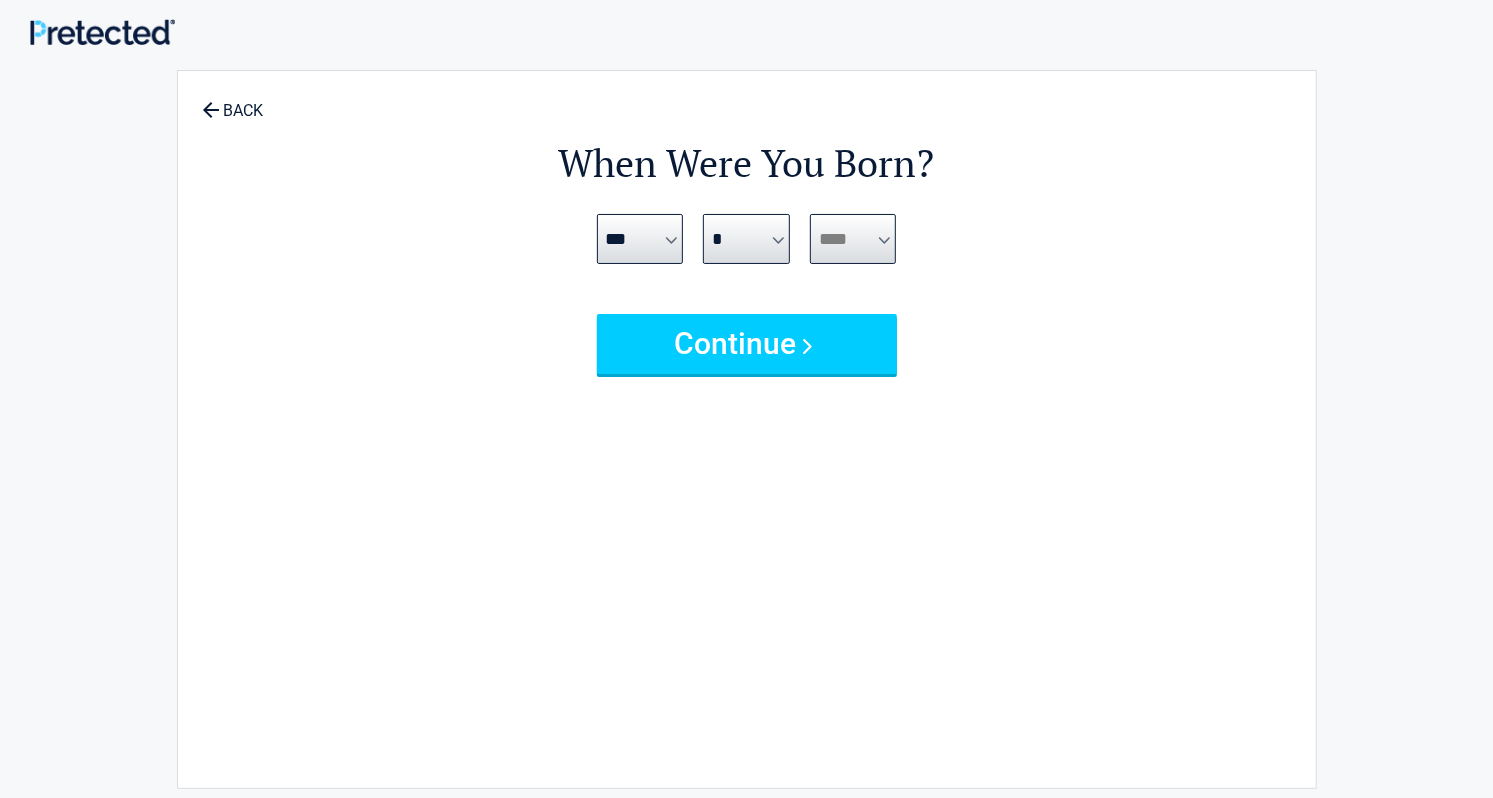 select on "****" 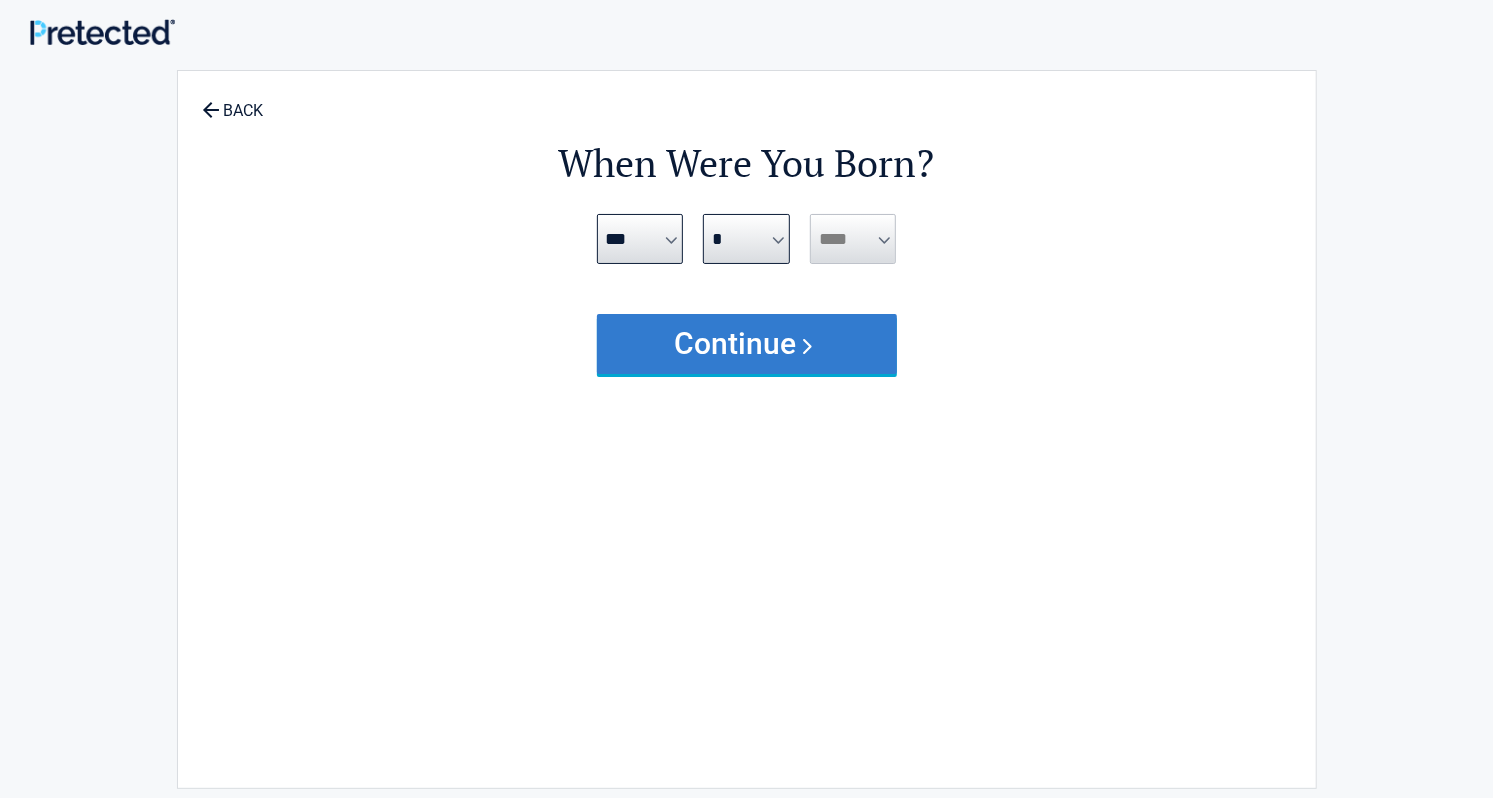 click on "Continue" at bounding box center (747, 344) 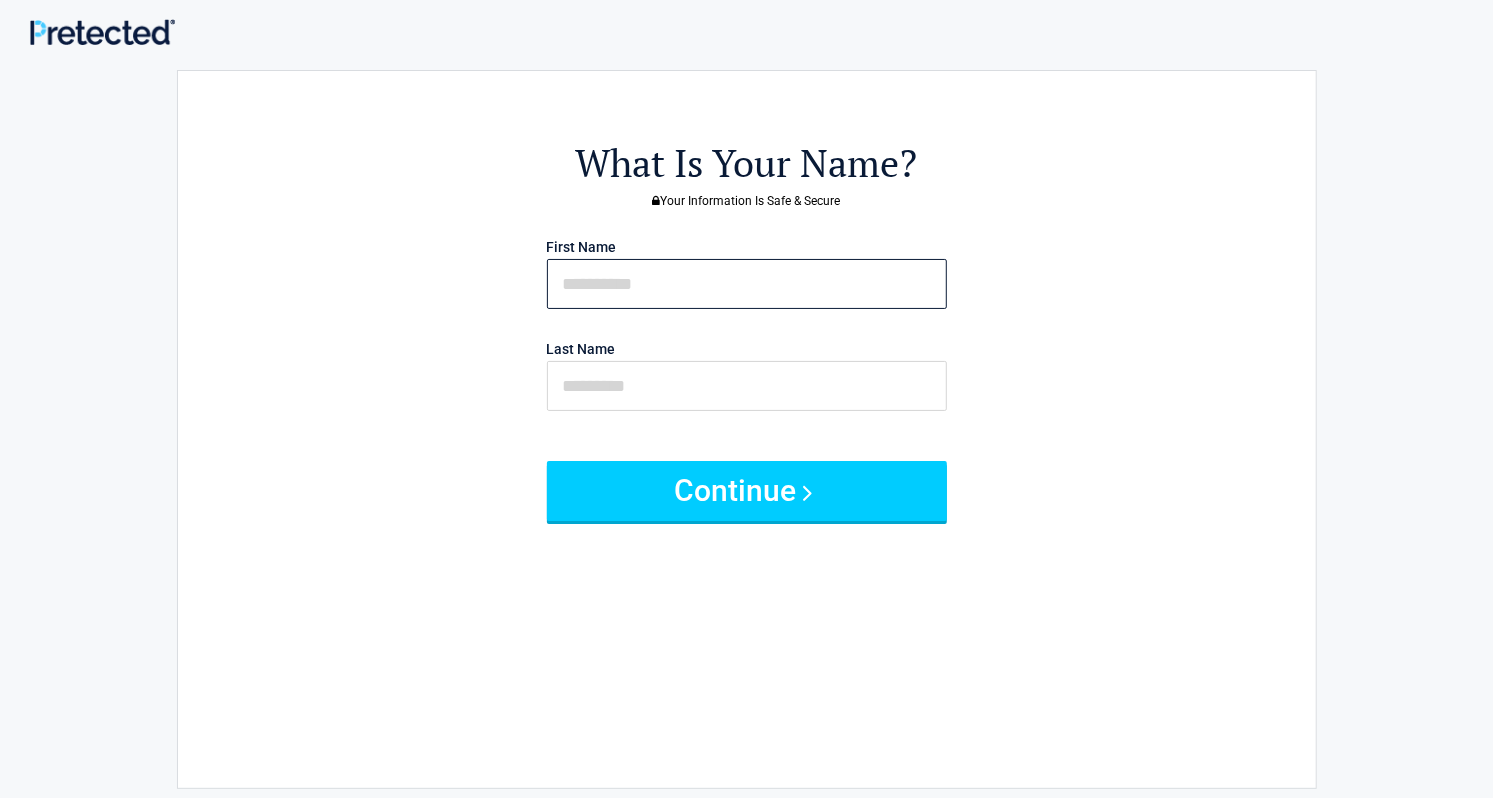 click at bounding box center (747, 284) 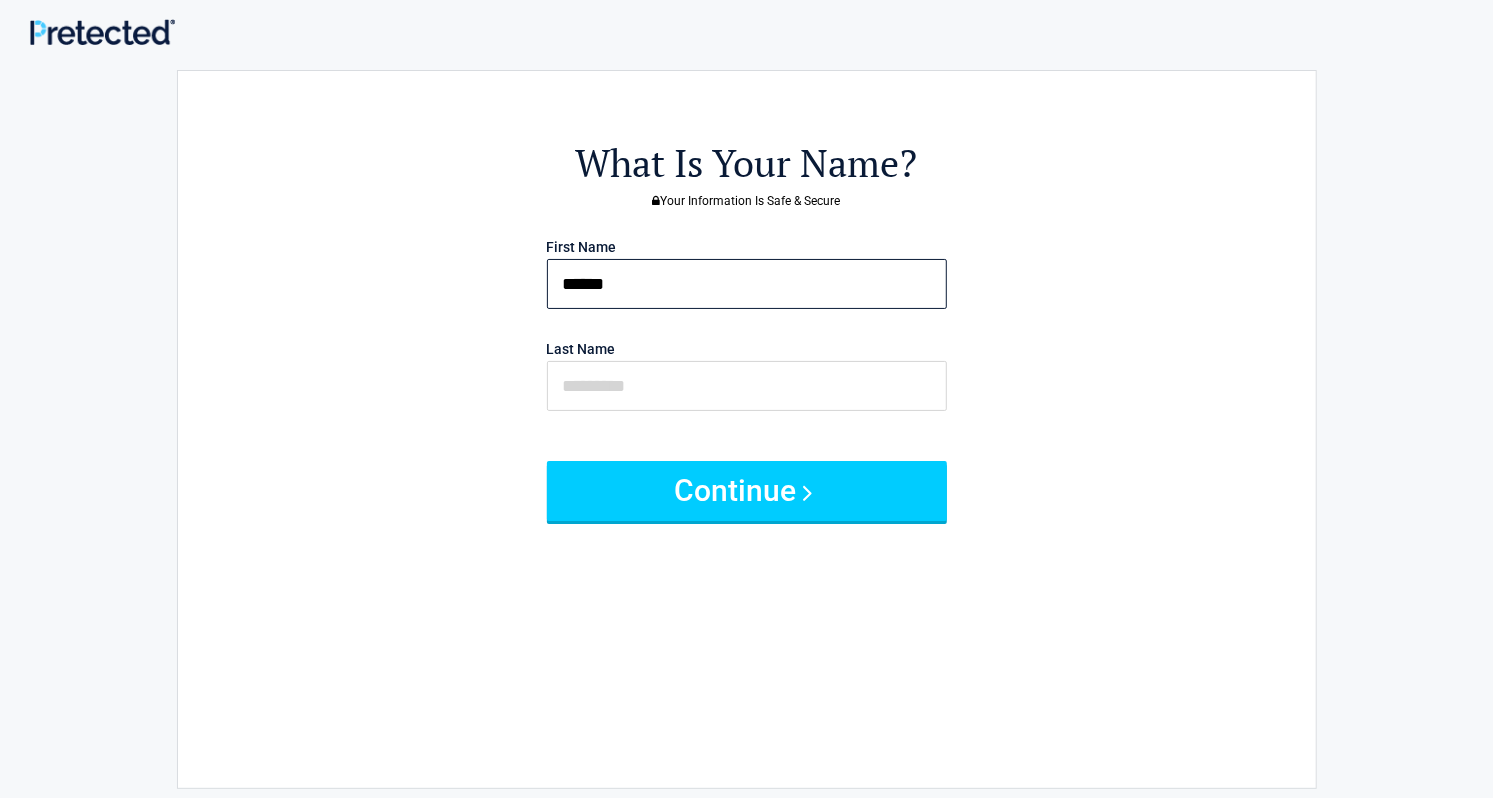 type on "******" 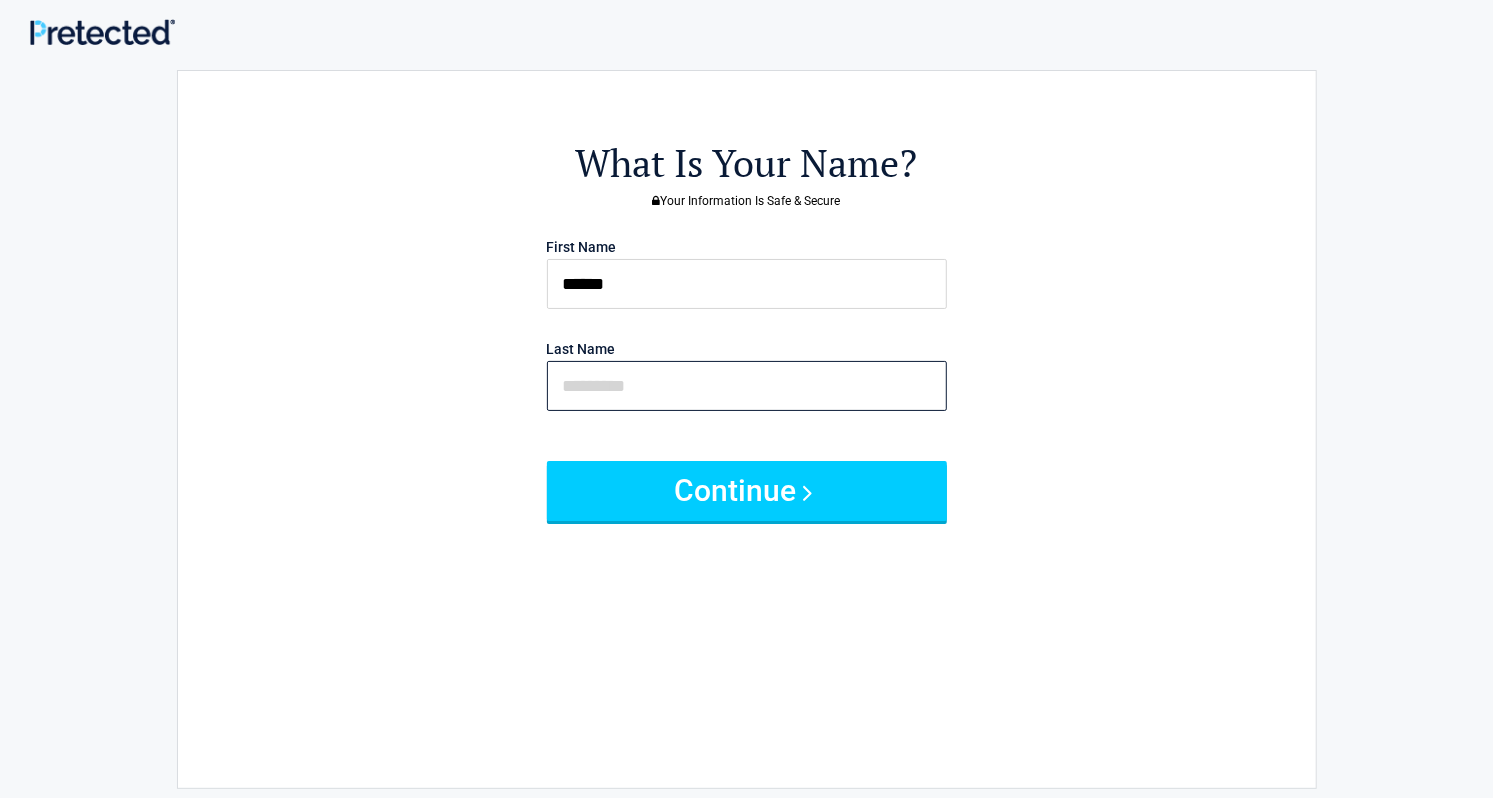 click at bounding box center [747, 386] 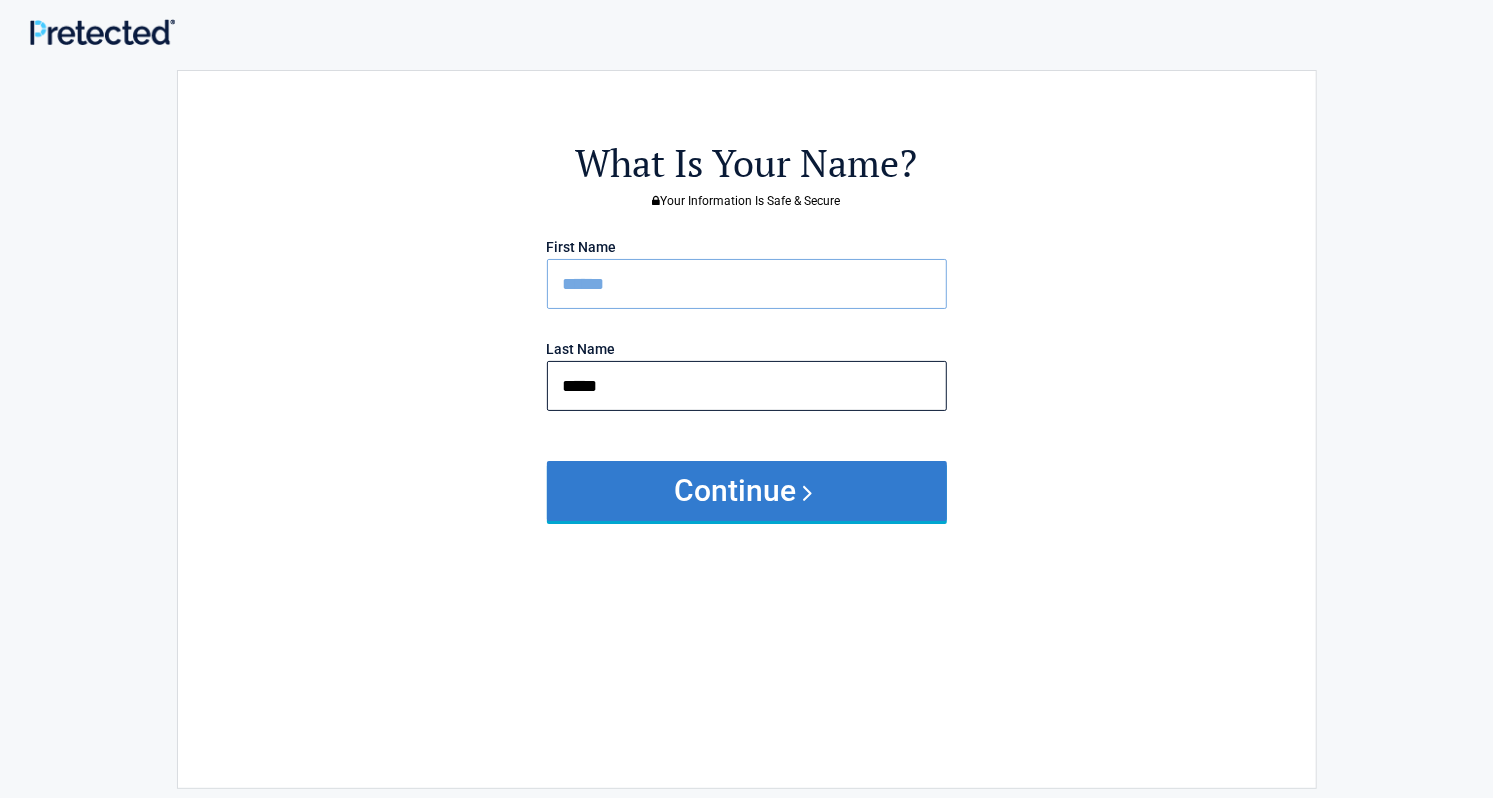 type on "*****" 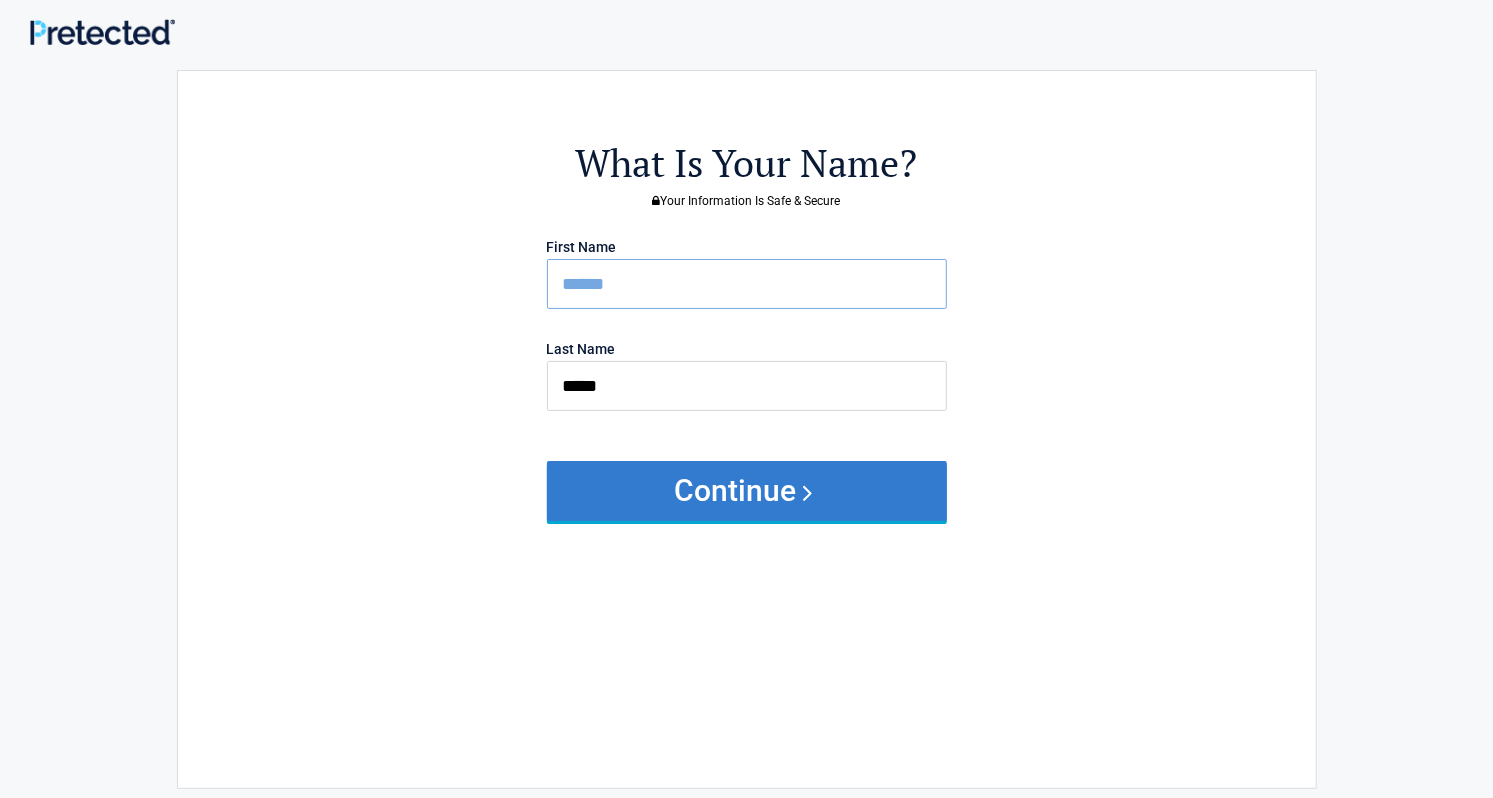 click on "Continue" at bounding box center (747, 491) 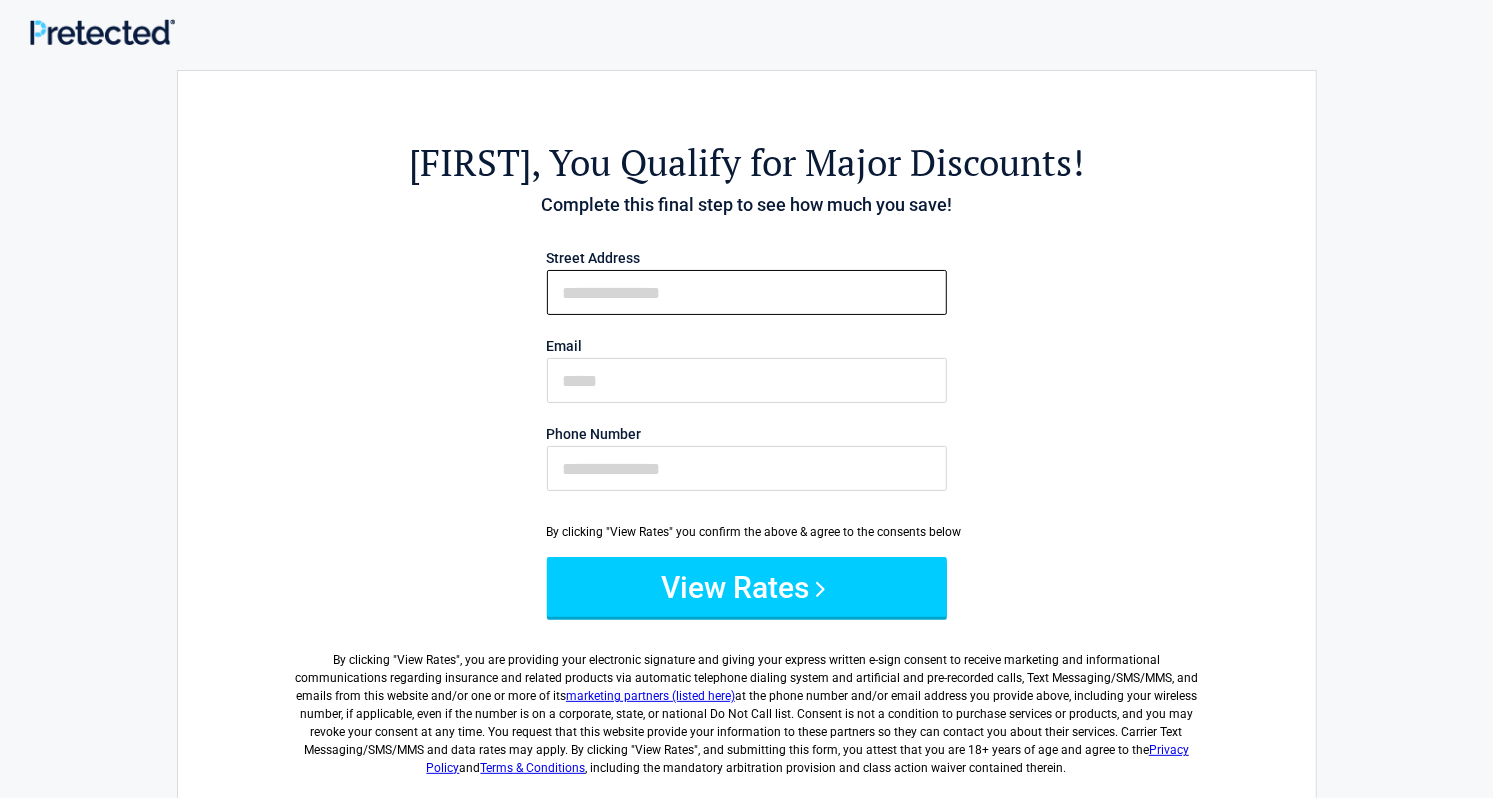 click on "First Name" at bounding box center (747, 292) 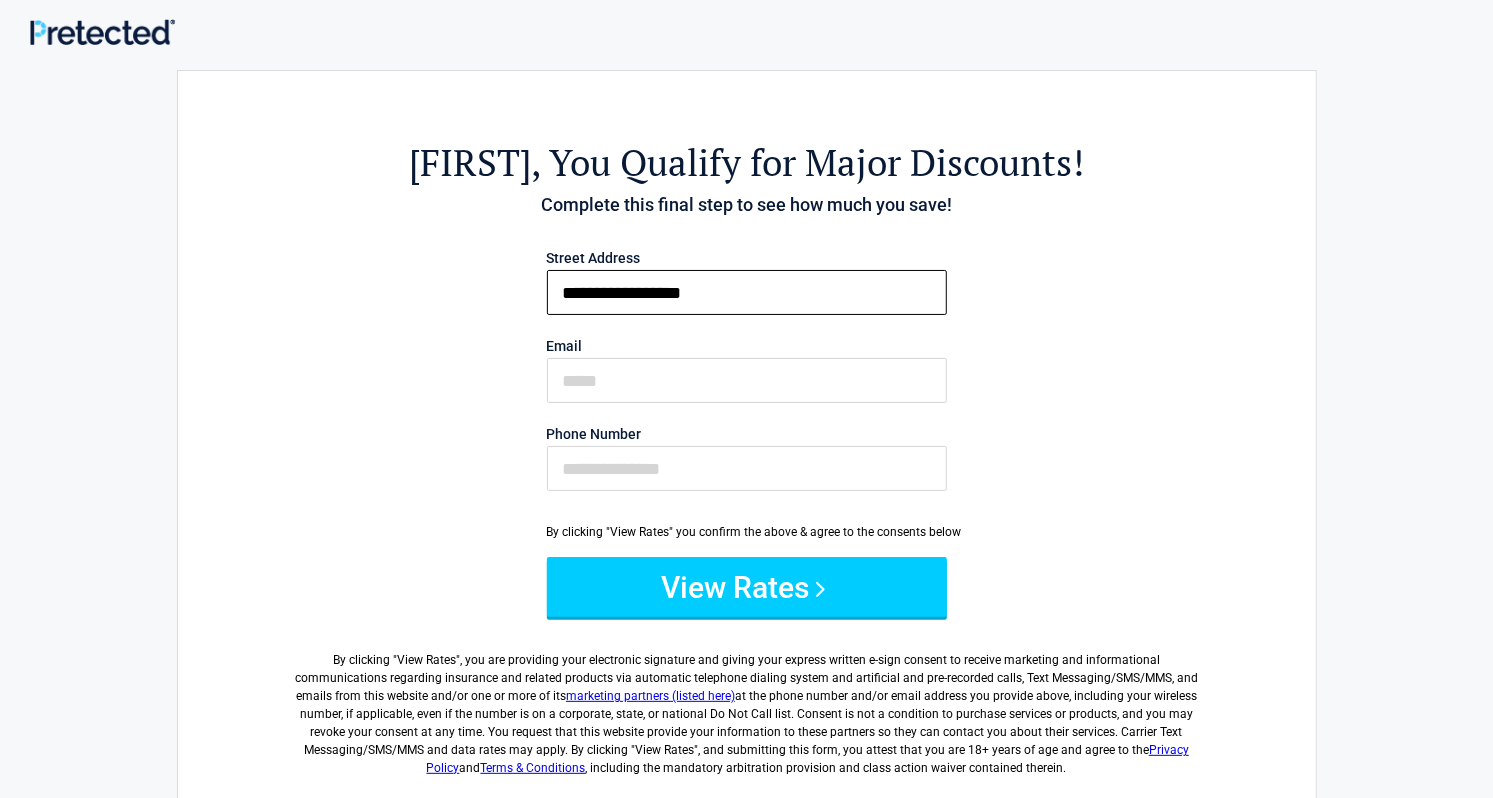 type on "**********" 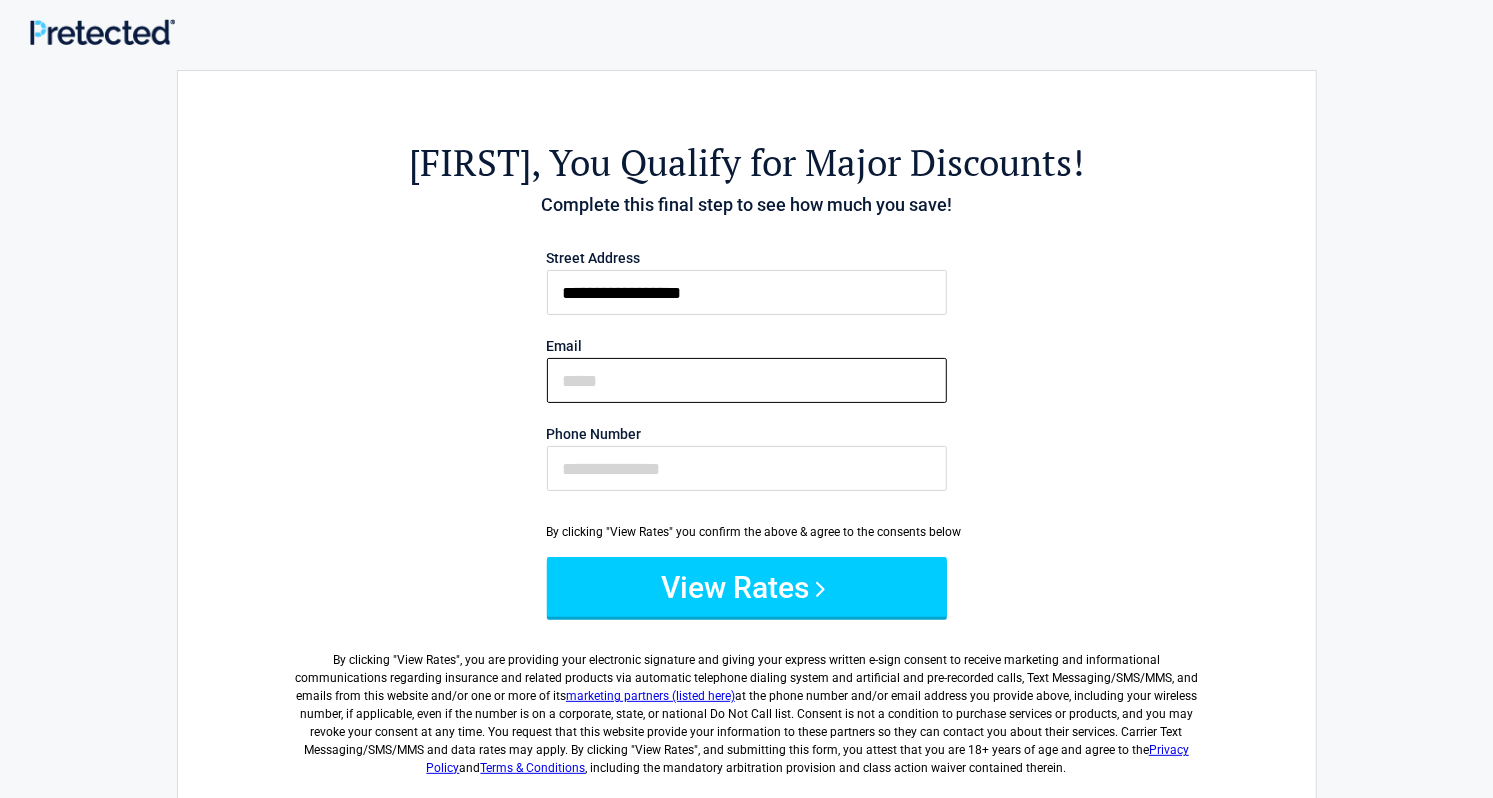 click on "Email" at bounding box center (747, 380) 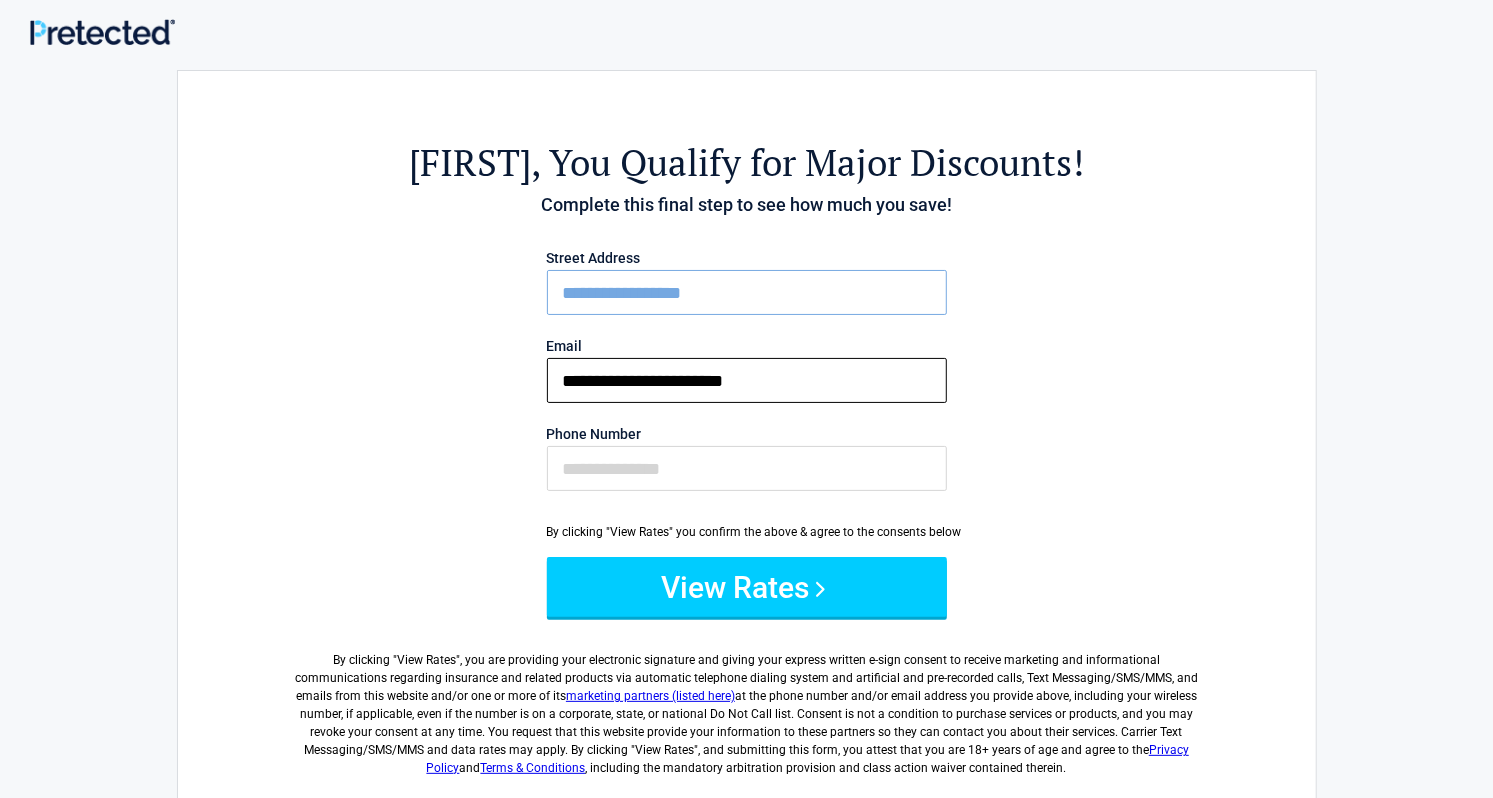 type on "**********" 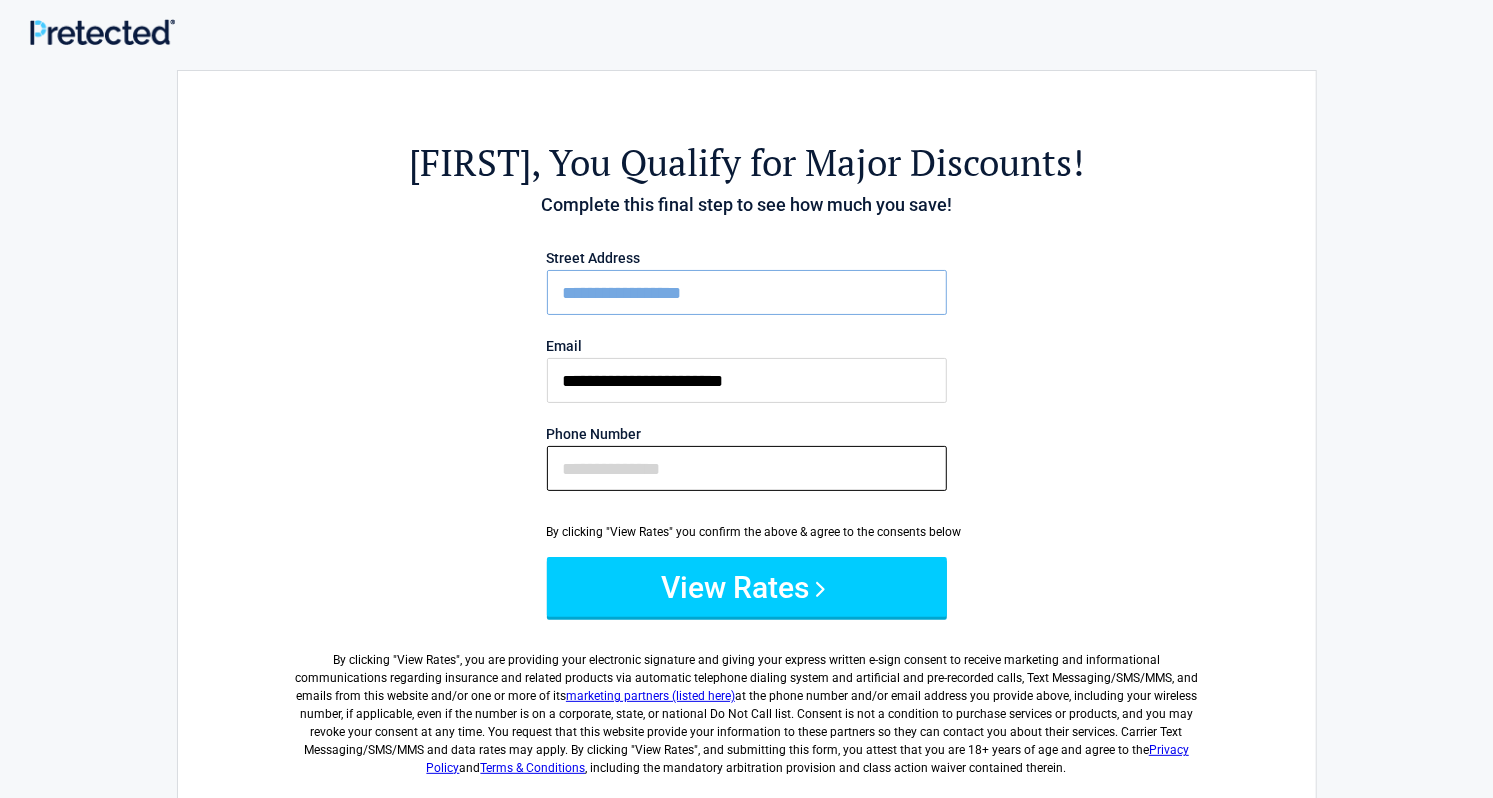 click on "Phone Number" at bounding box center (747, 468) 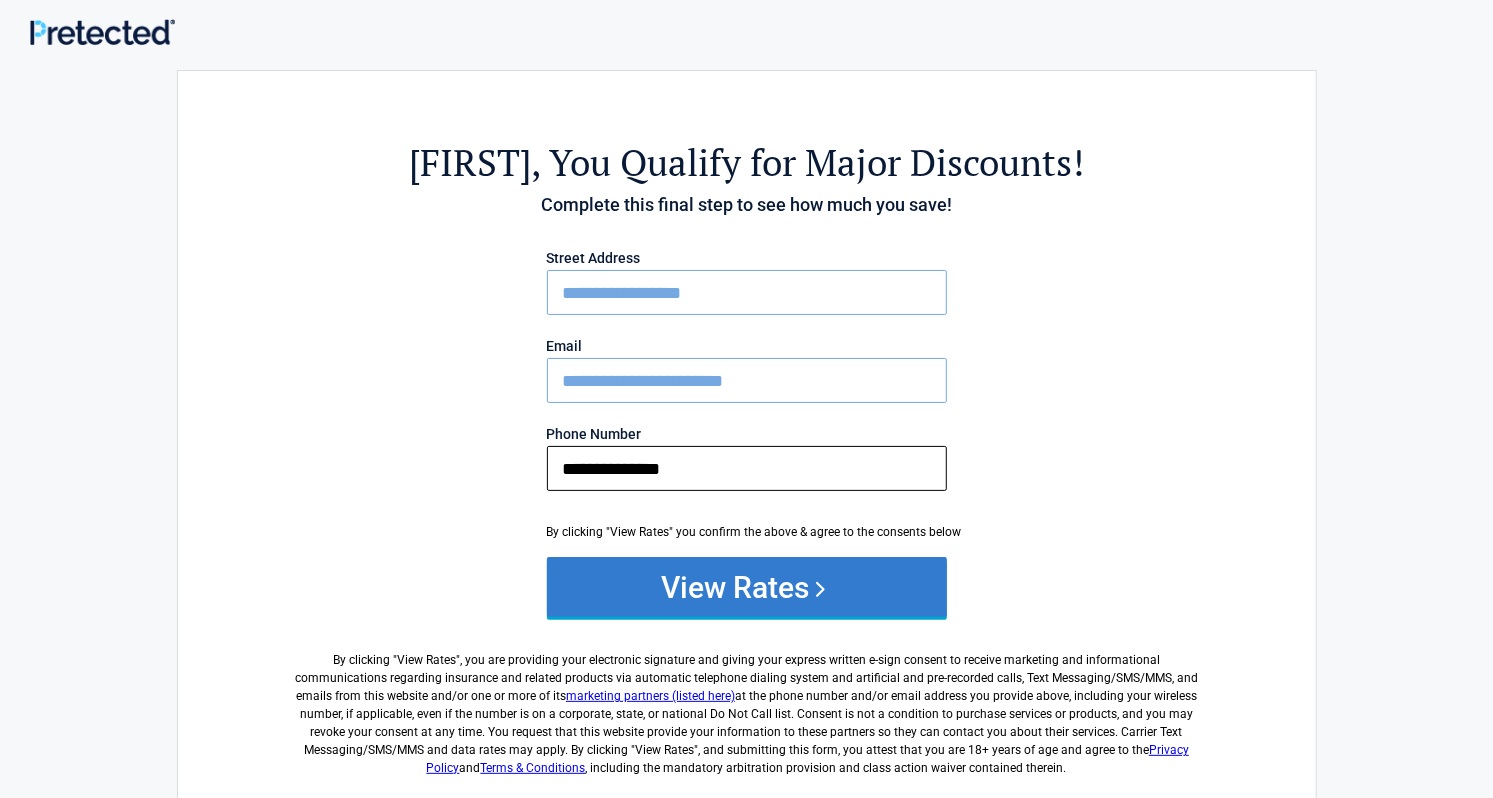 type on "**********" 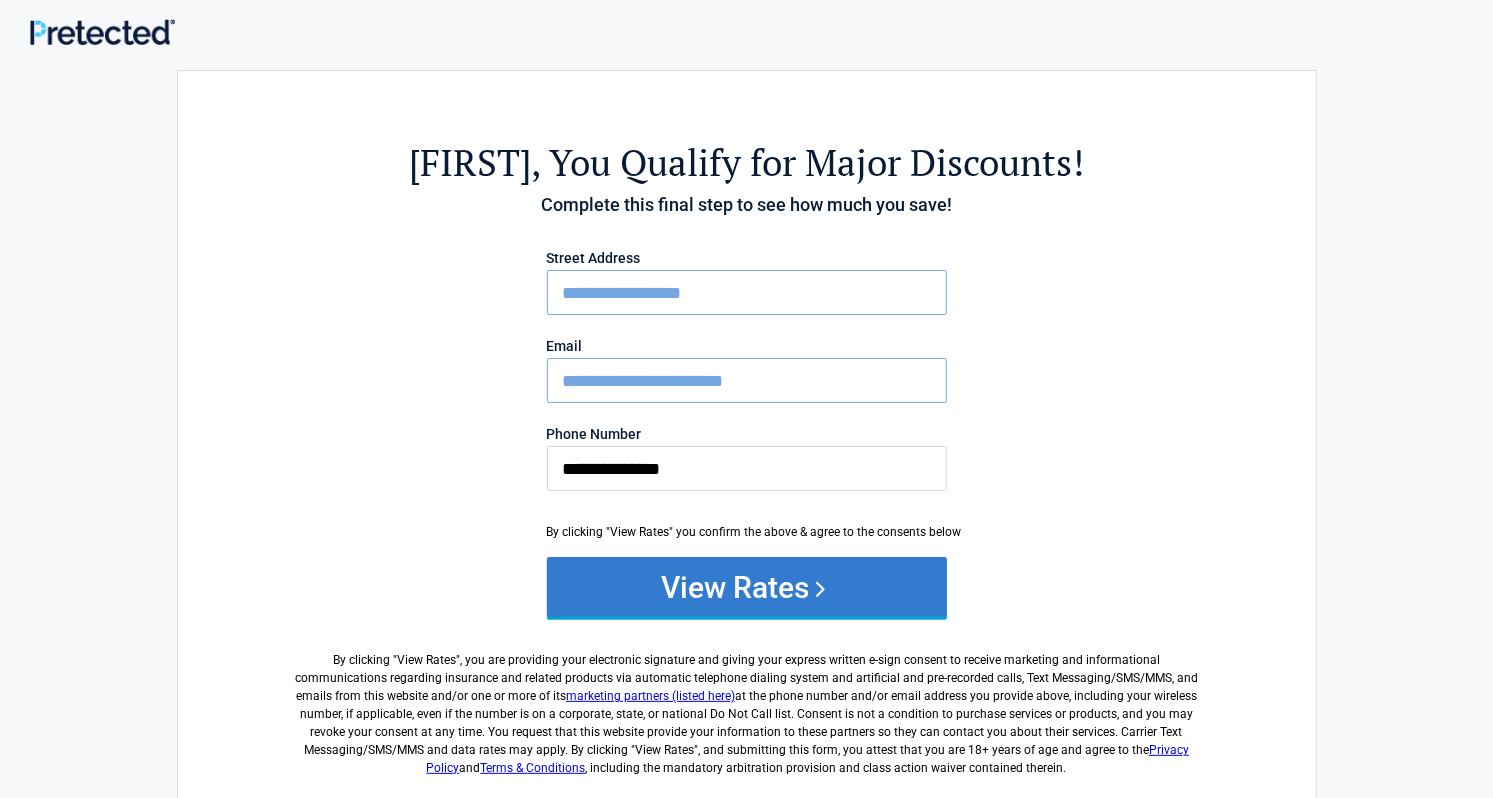 click on "View Rates" at bounding box center [747, 587] 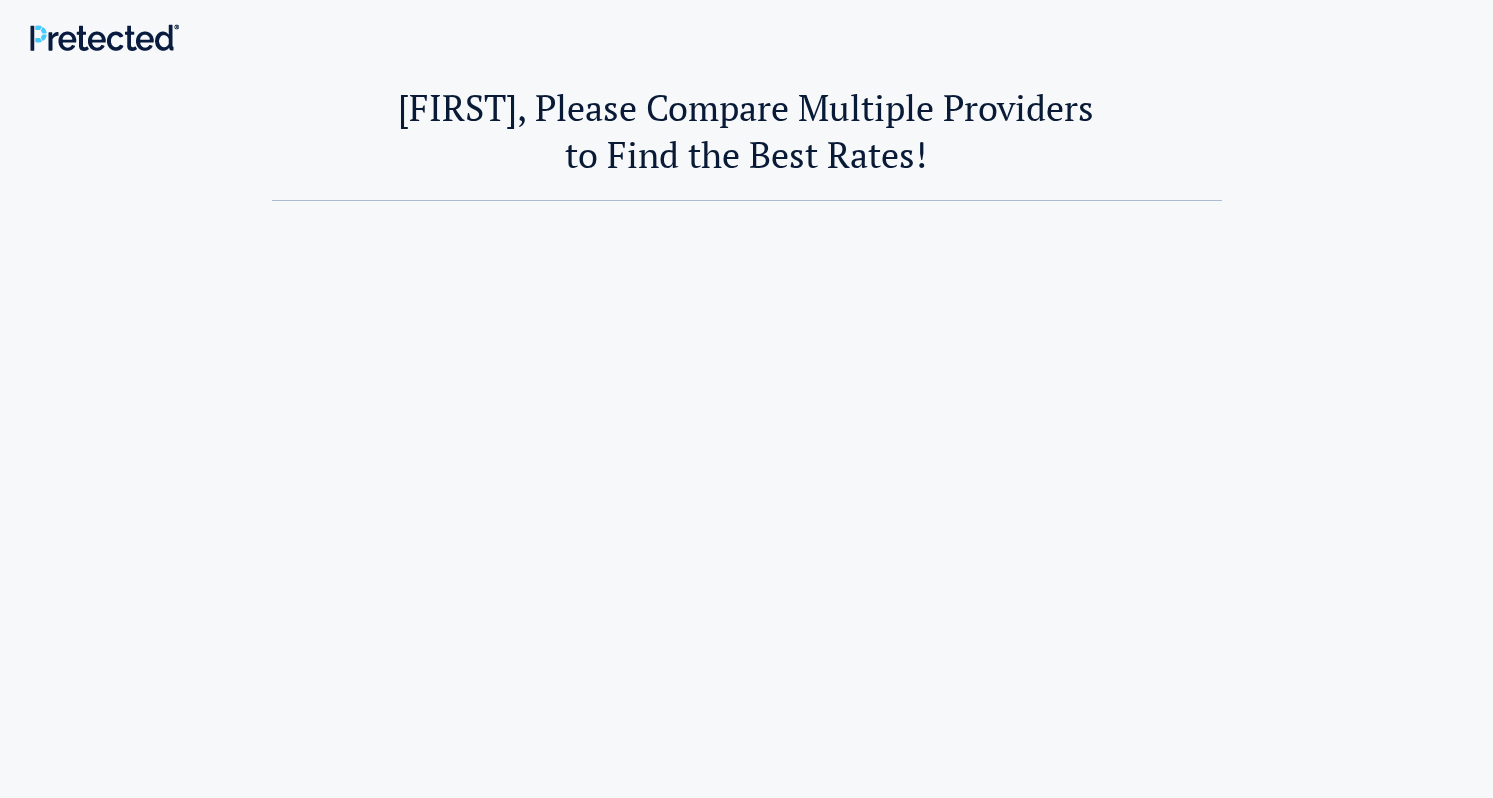 scroll, scrollTop: 0, scrollLeft: 0, axis: both 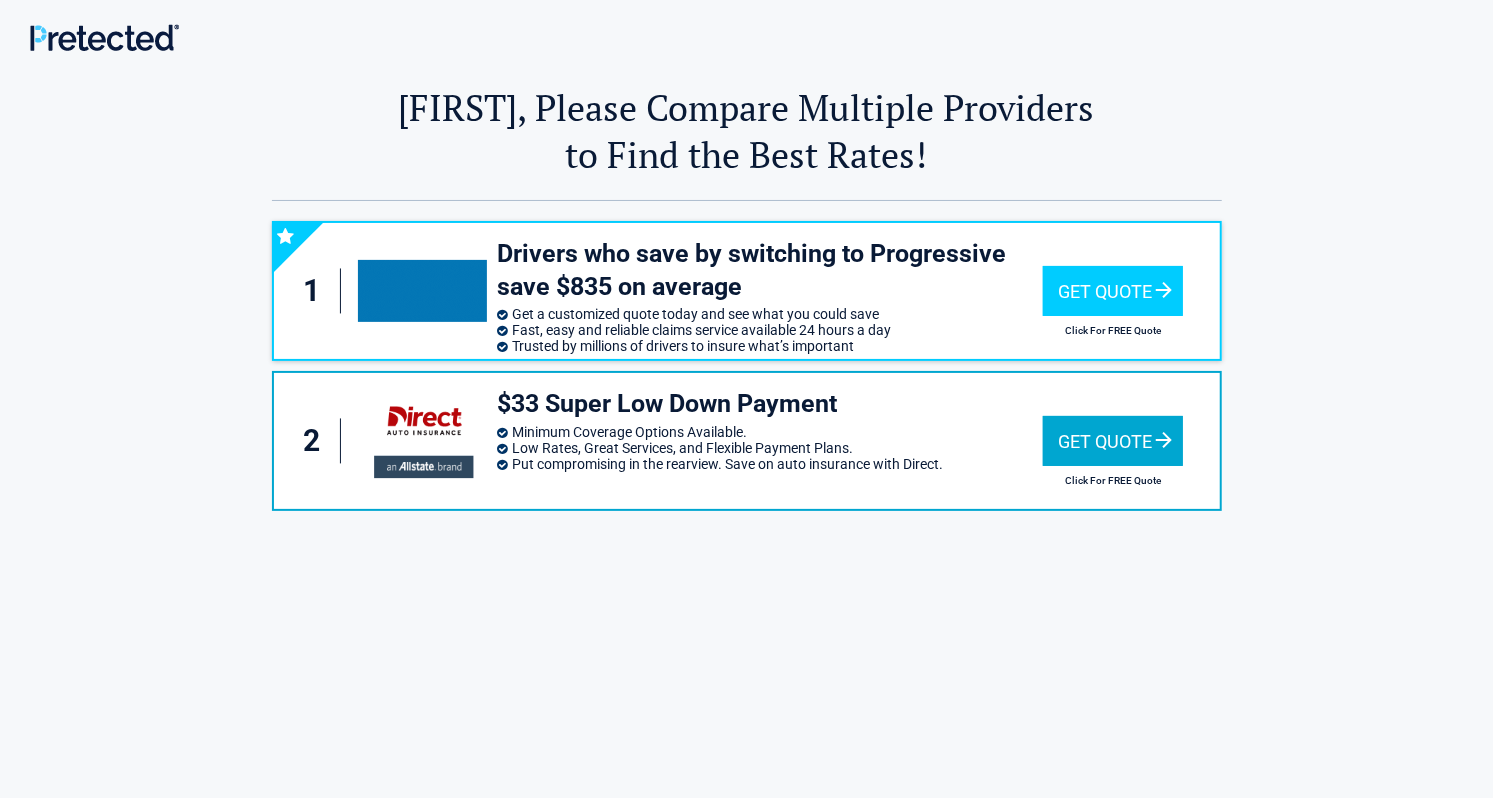 click on "Get Quote" at bounding box center (1113, 441) 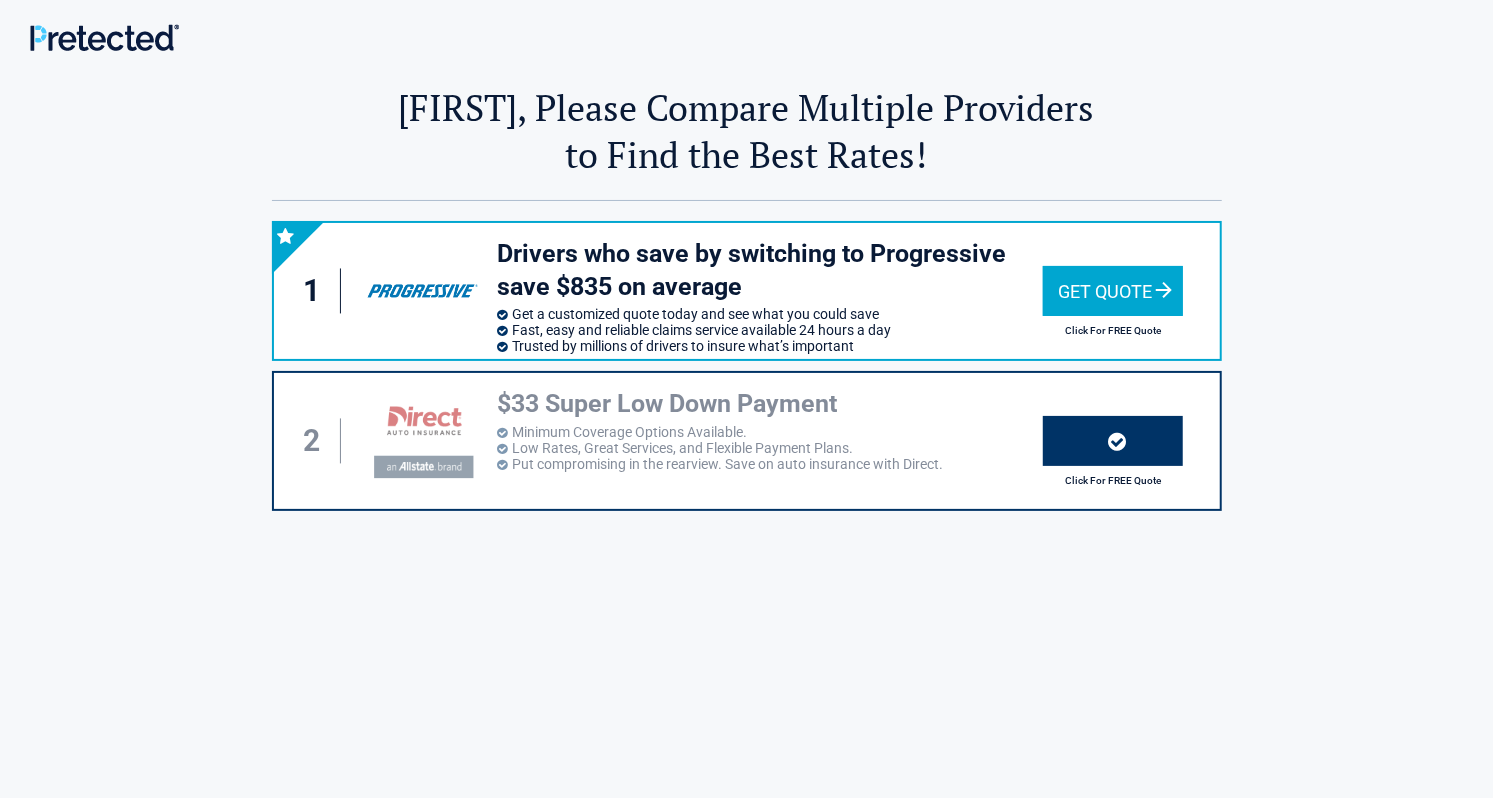 click on "Get Quote" at bounding box center [1113, 291] 